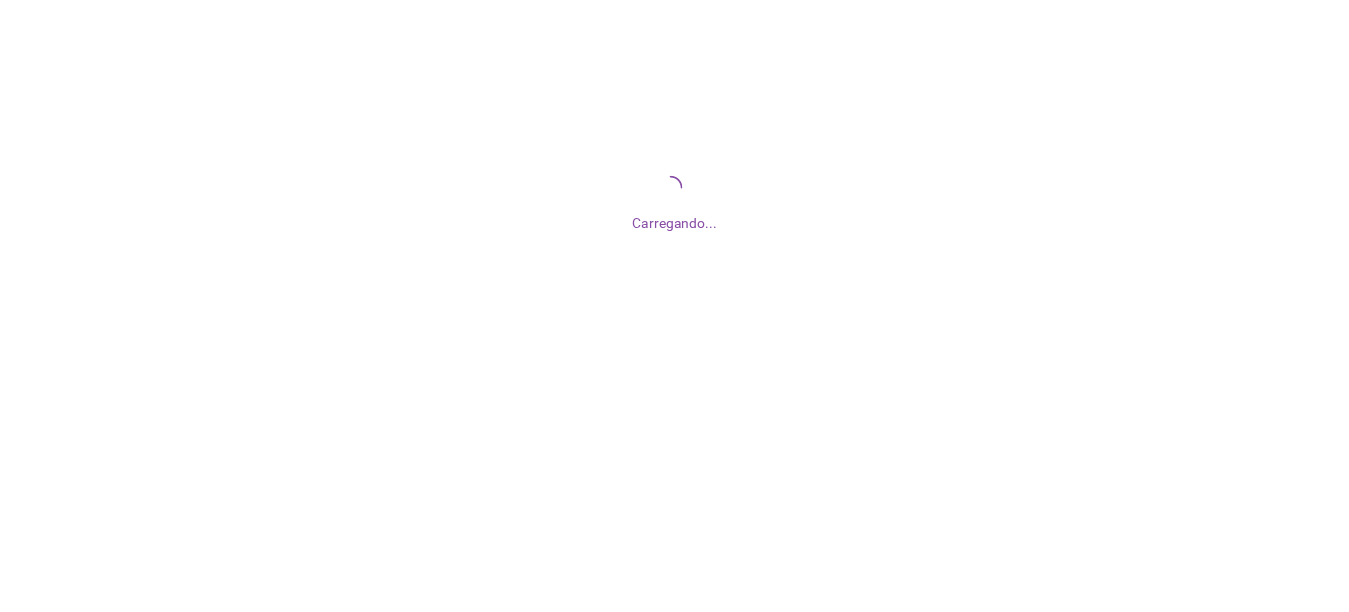 scroll, scrollTop: 0, scrollLeft: 0, axis: both 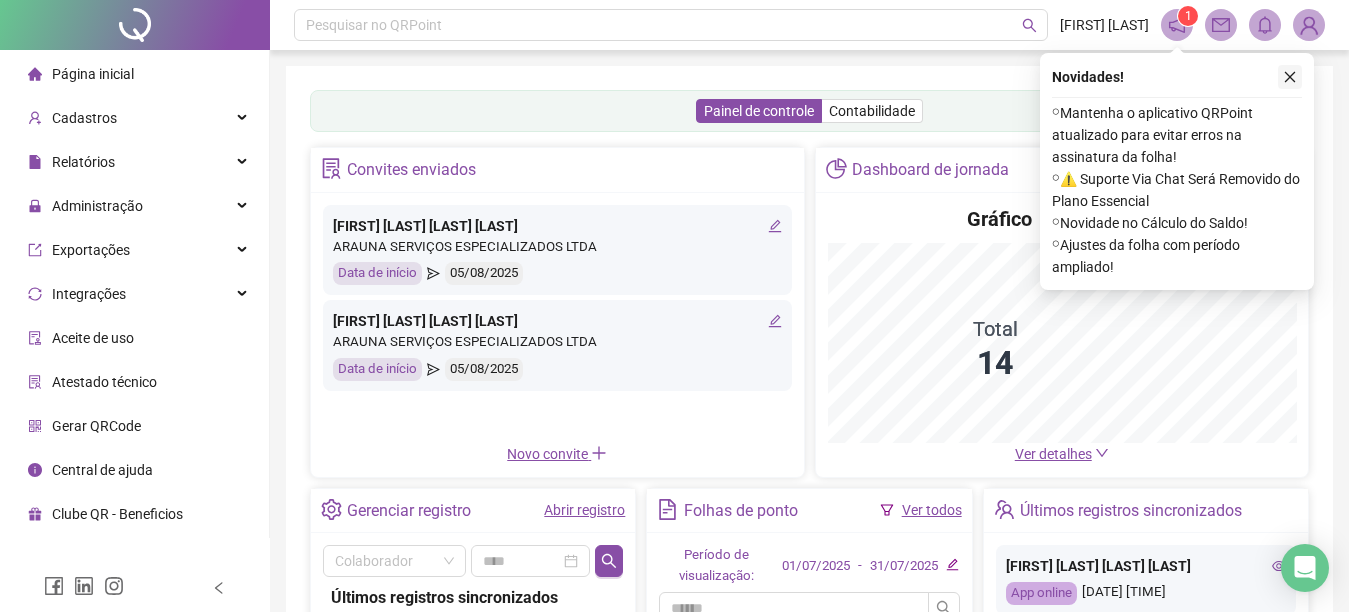 click 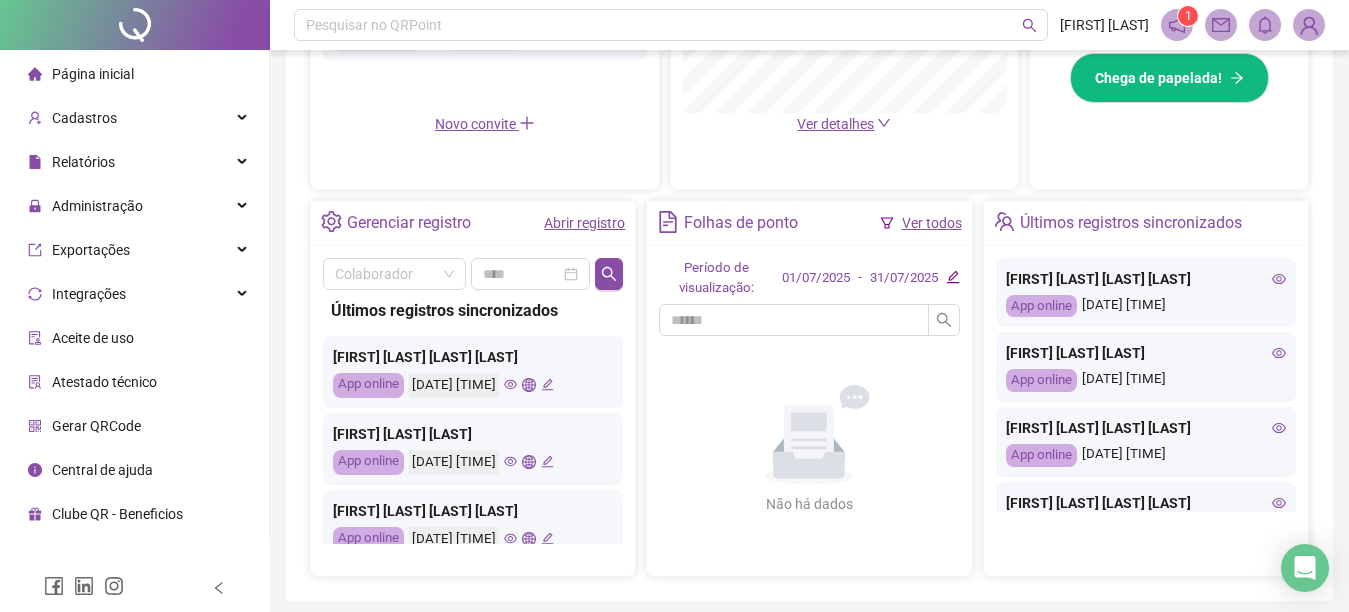scroll, scrollTop: 640, scrollLeft: 0, axis: vertical 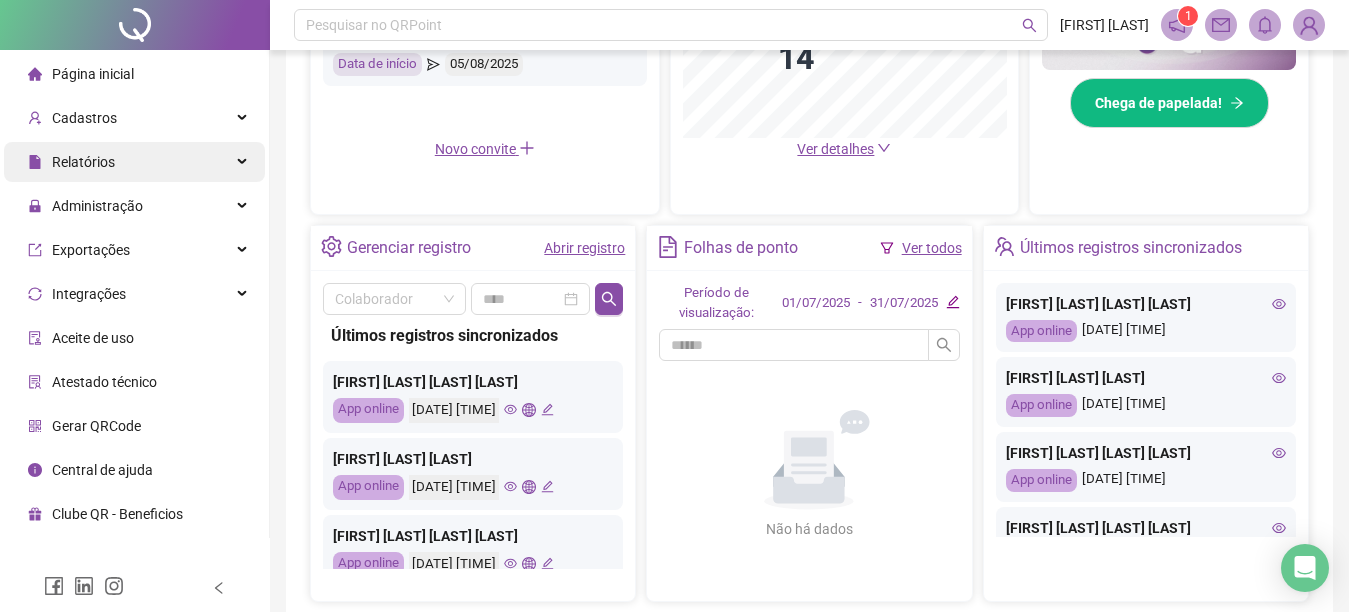 click on "Relatórios" at bounding box center [83, 162] 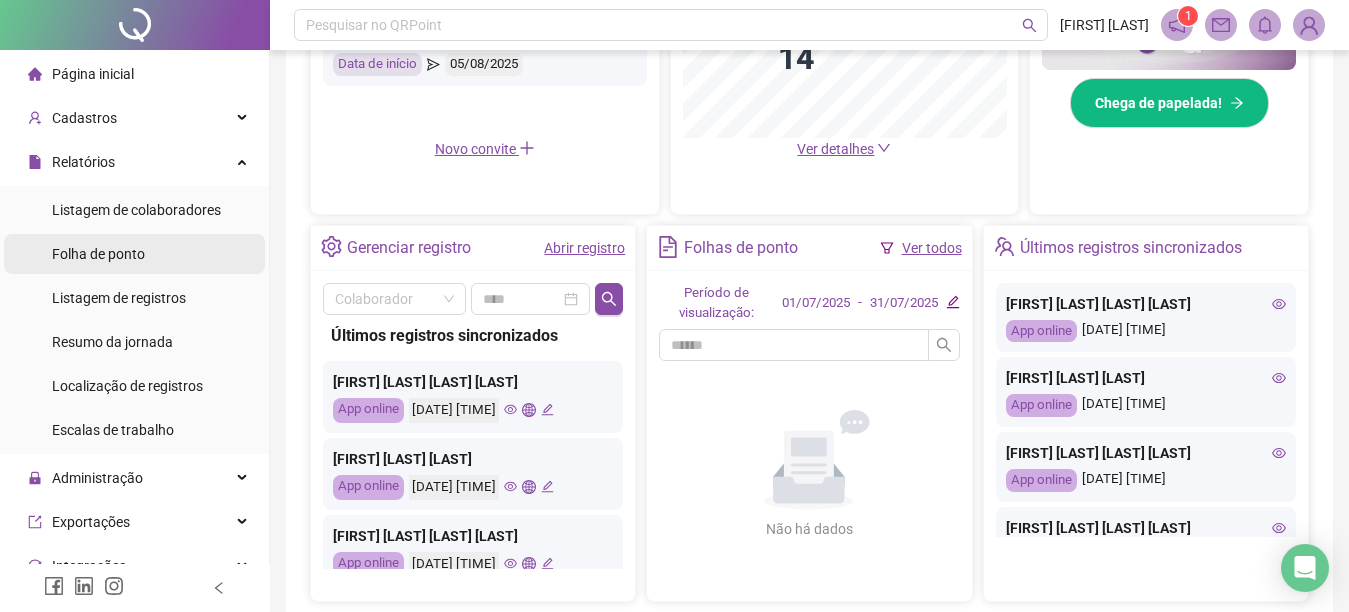 click on "Folha de ponto" at bounding box center [98, 254] 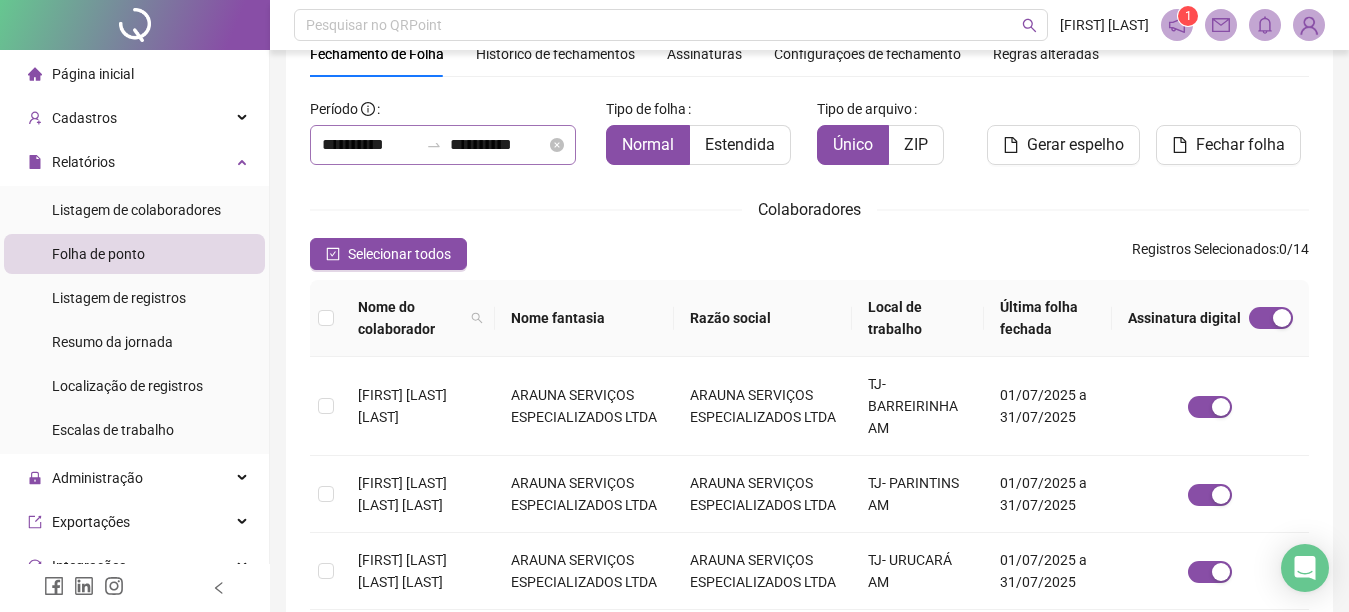 scroll, scrollTop: 103, scrollLeft: 0, axis: vertical 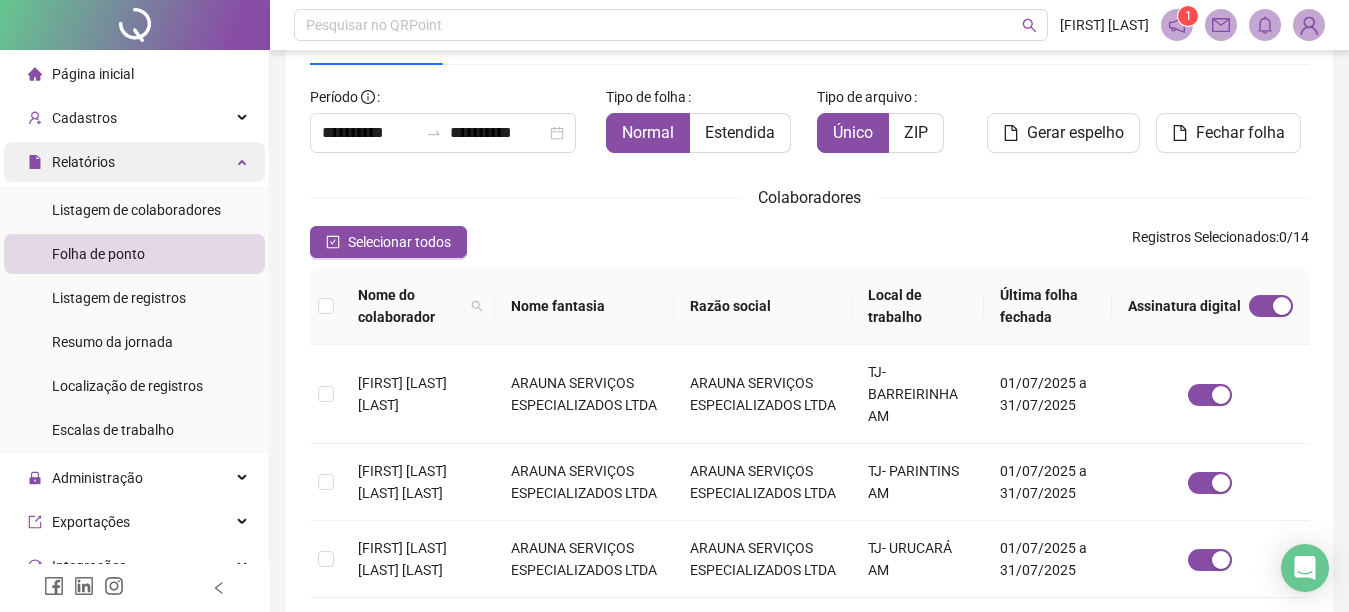 click on "Relatórios" at bounding box center (134, 162) 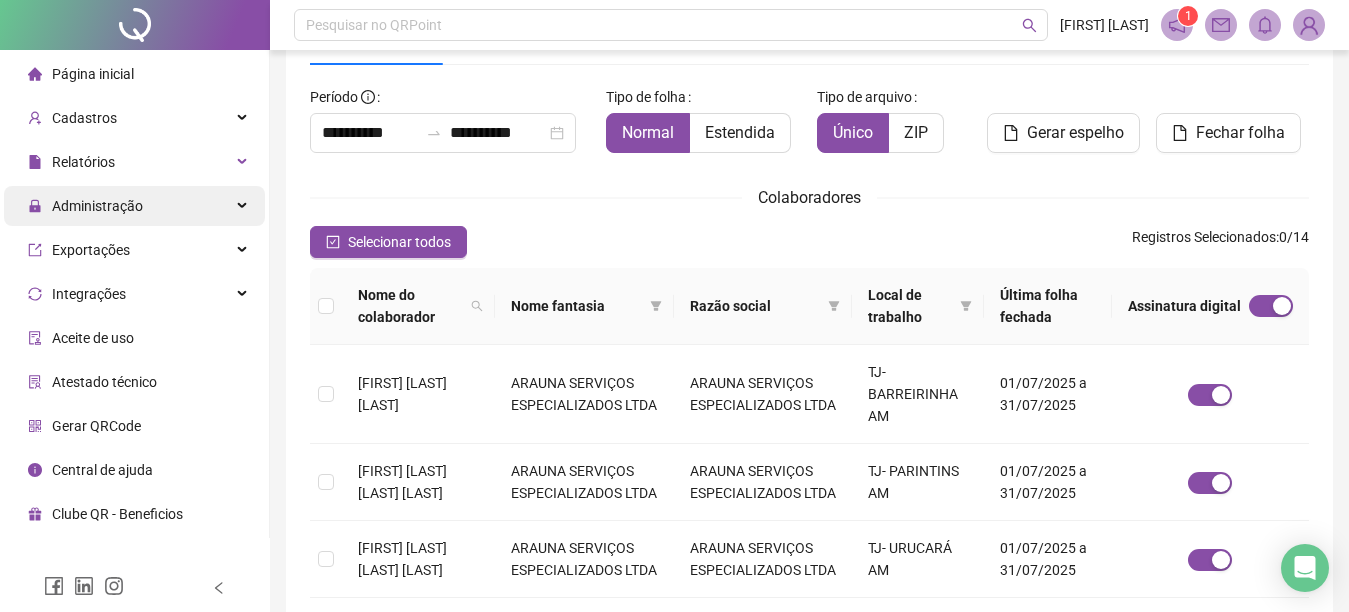 click on "Administração" at bounding box center (97, 206) 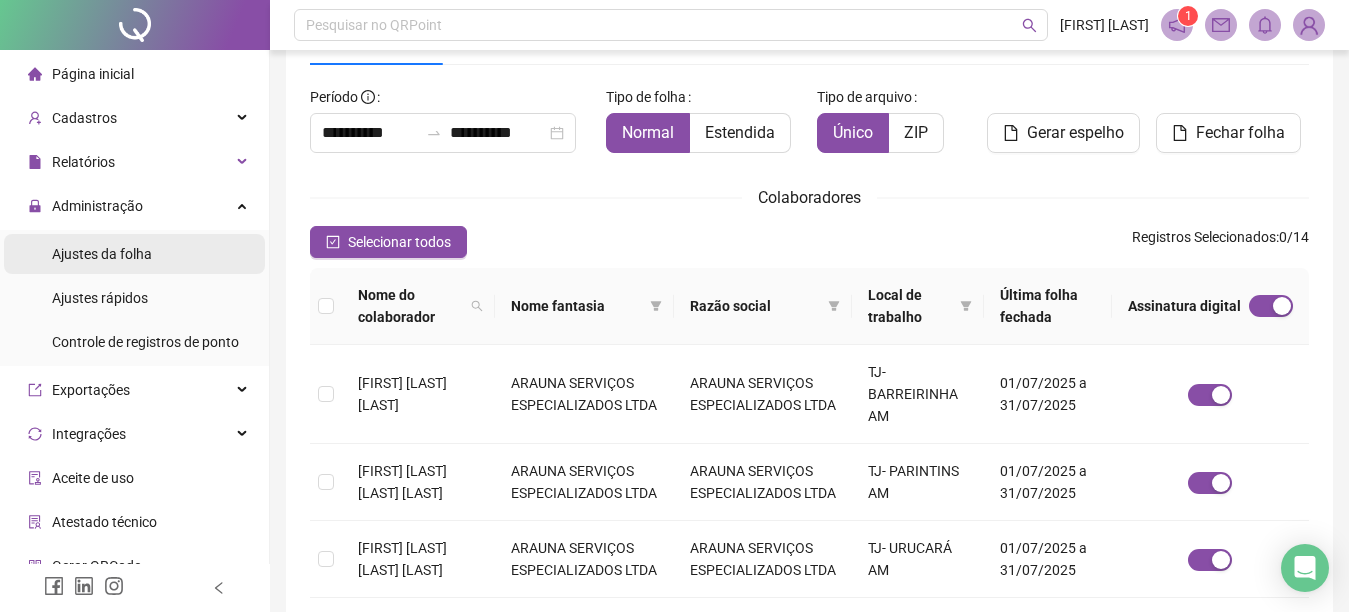 click on "Ajustes da folha" at bounding box center [102, 254] 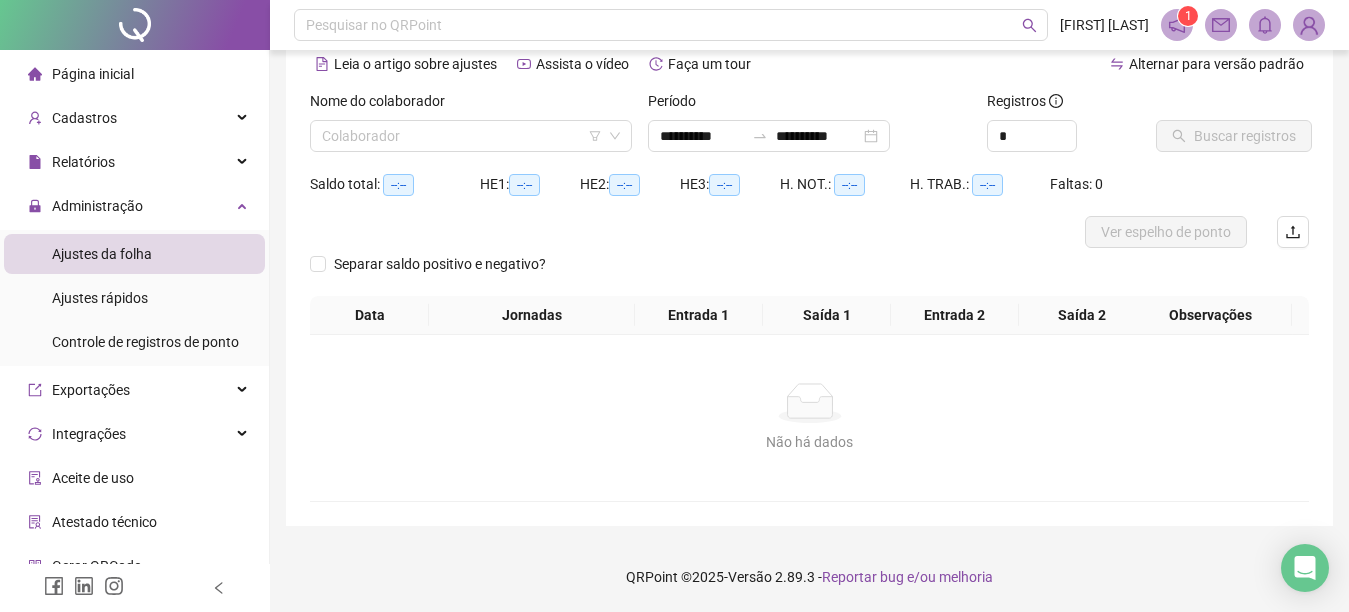 scroll, scrollTop: 94, scrollLeft: 0, axis: vertical 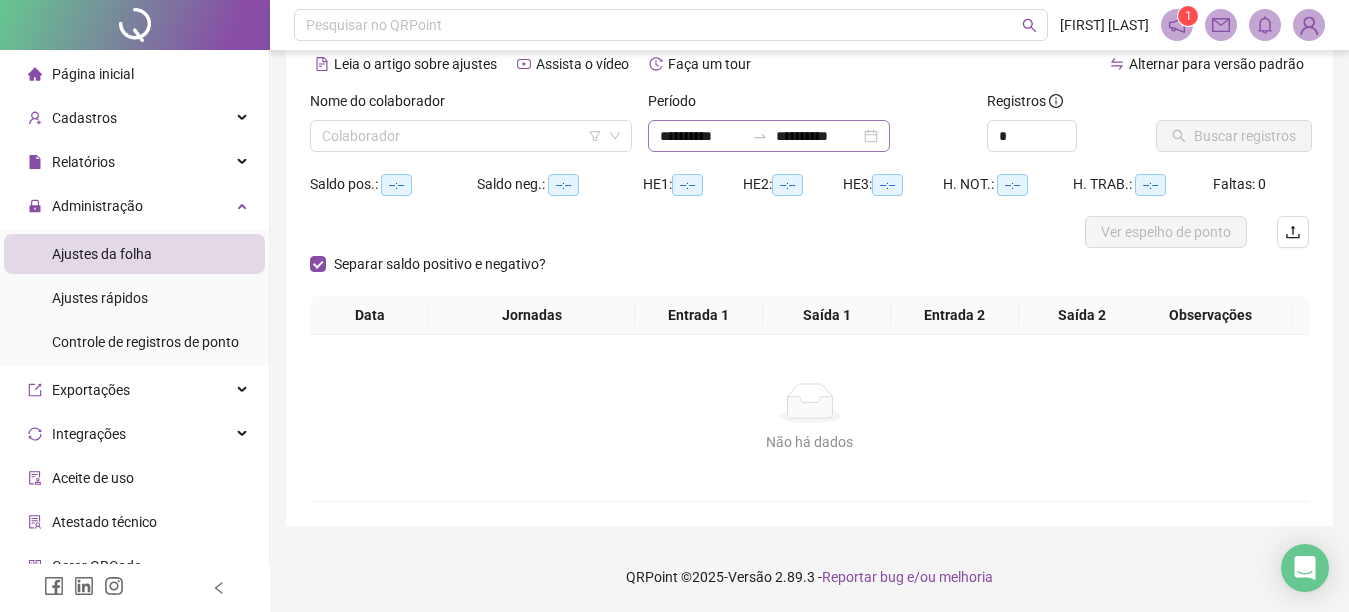 click on "**********" at bounding box center (769, 136) 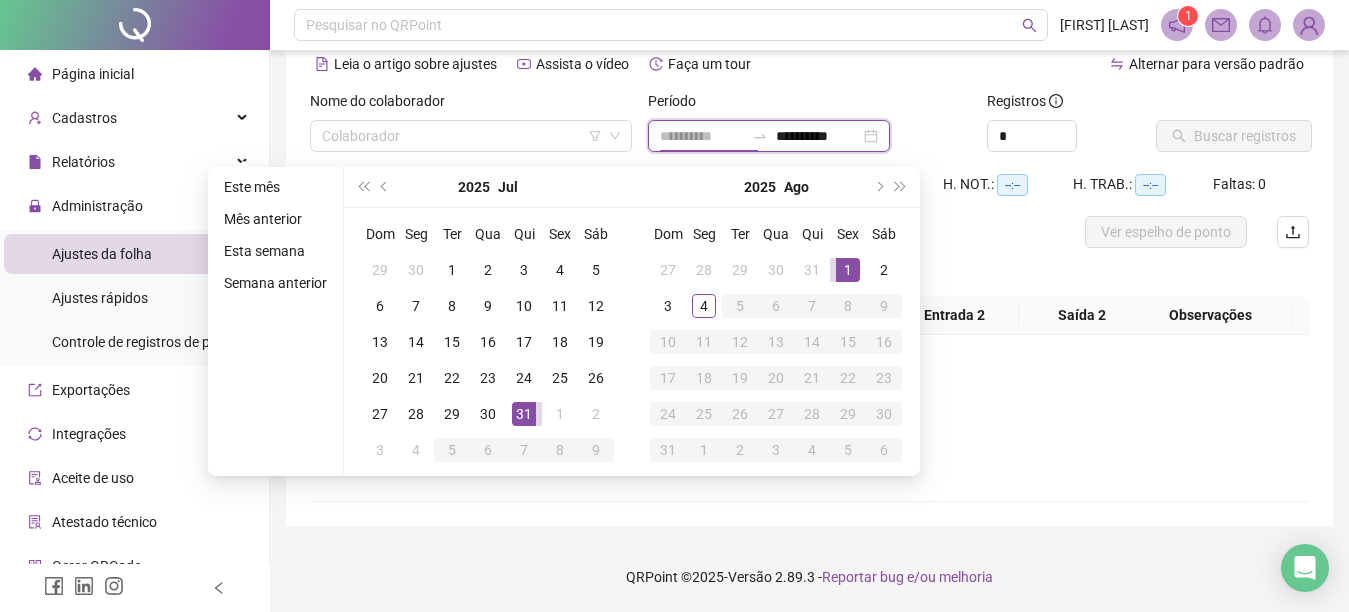 type on "**********" 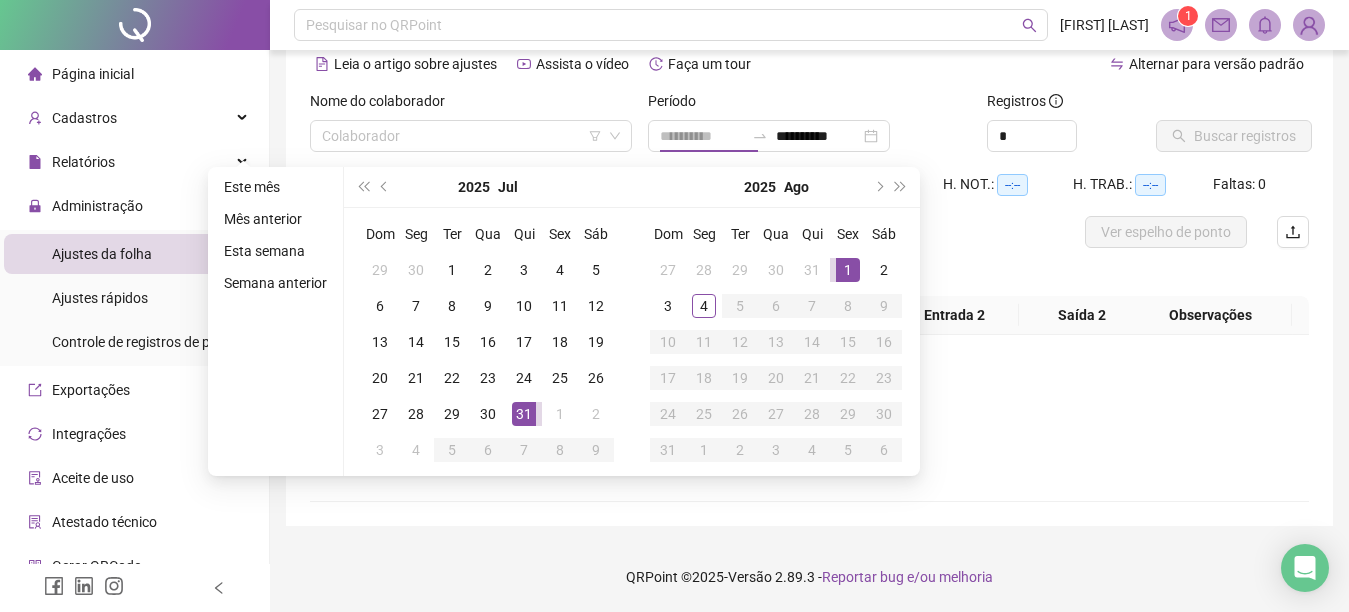 click on "1" at bounding box center [848, 270] 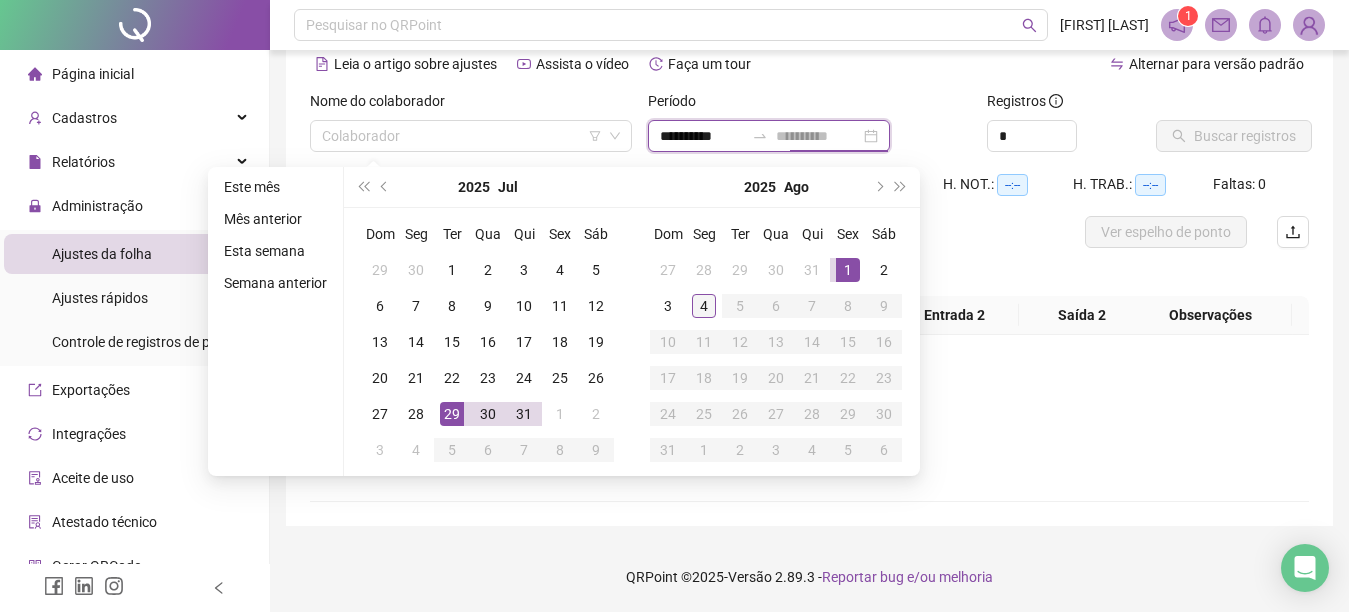 type on "**********" 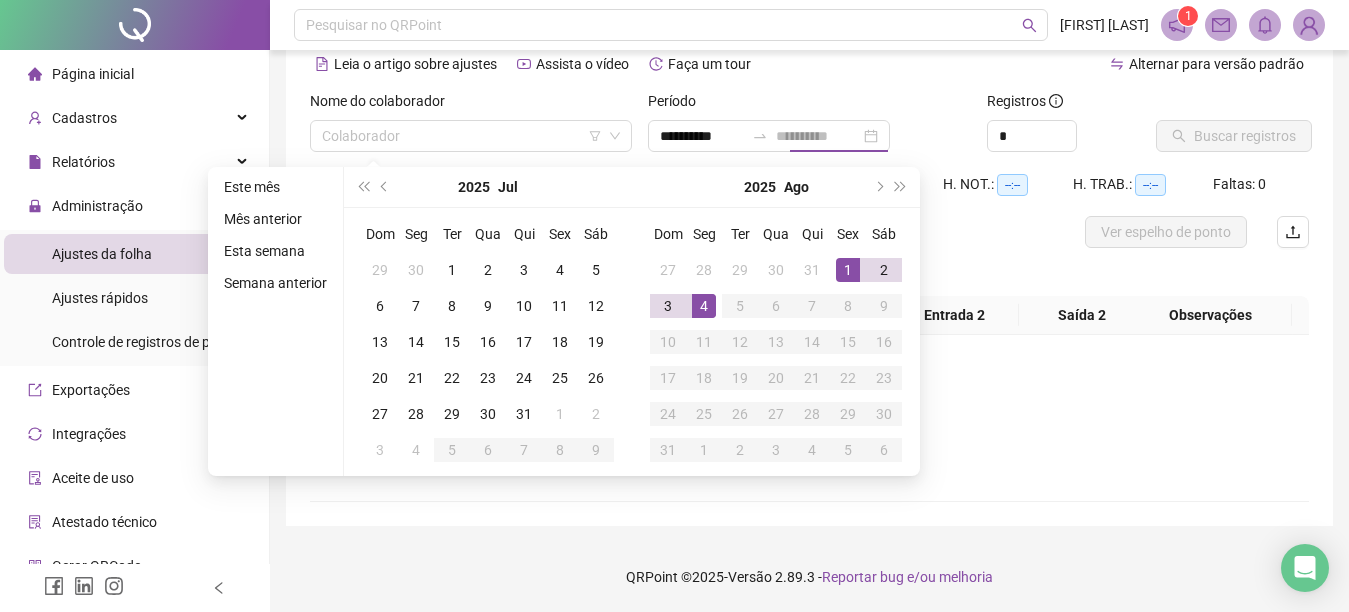 click on "4" at bounding box center [704, 306] 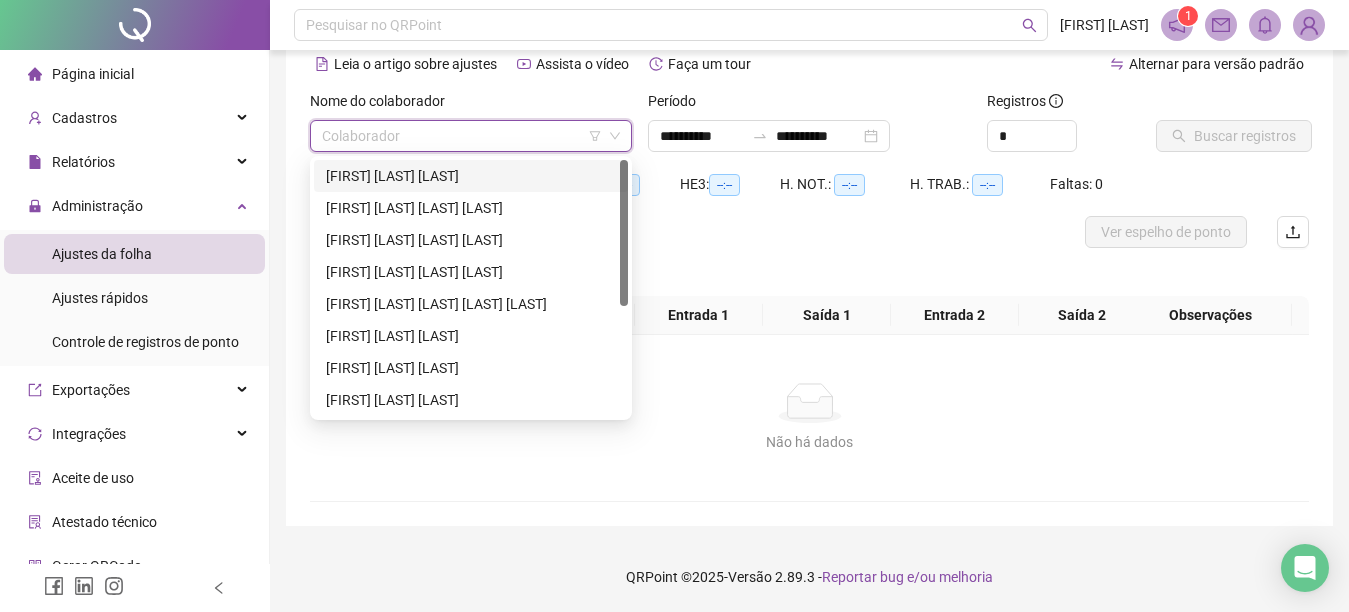 click at bounding box center [462, 136] 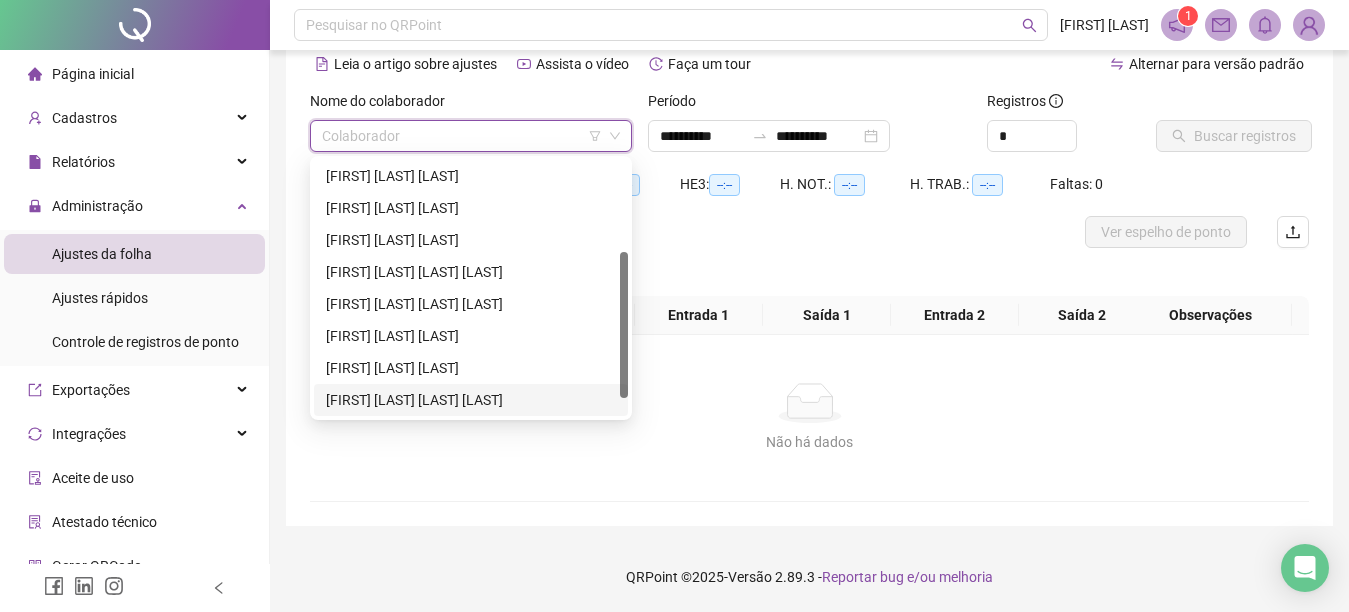 scroll, scrollTop: 192, scrollLeft: 0, axis: vertical 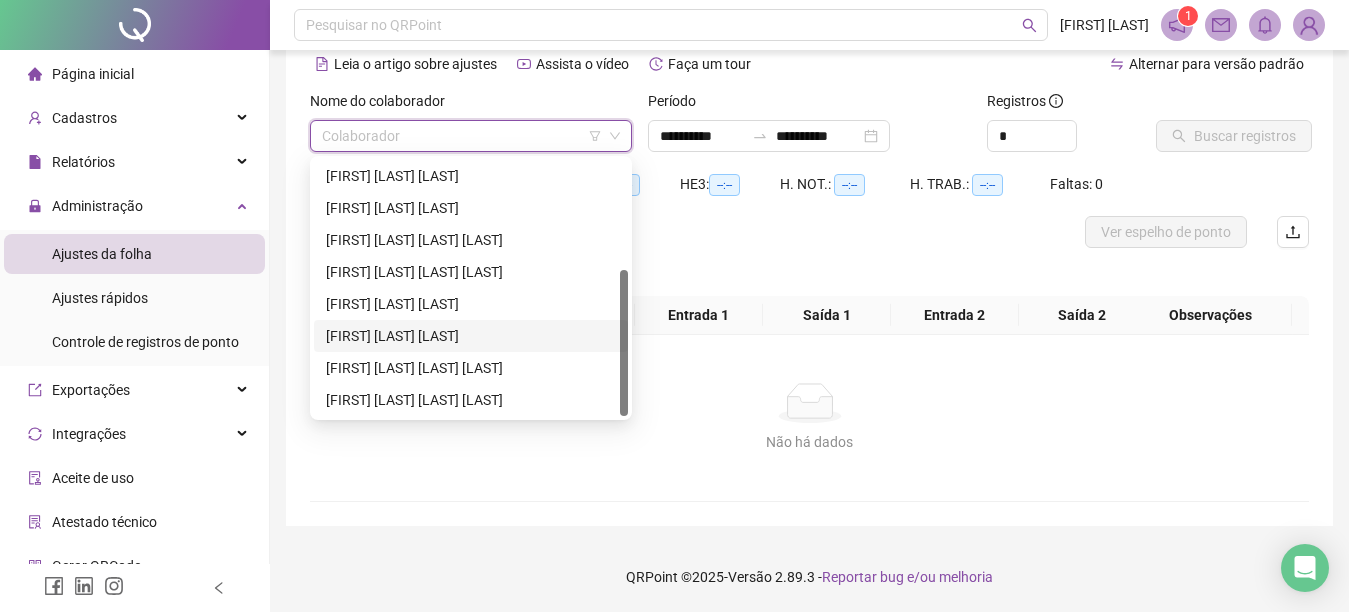 click on "[FIRST] [LAST] [LAST]" at bounding box center [471, 336] 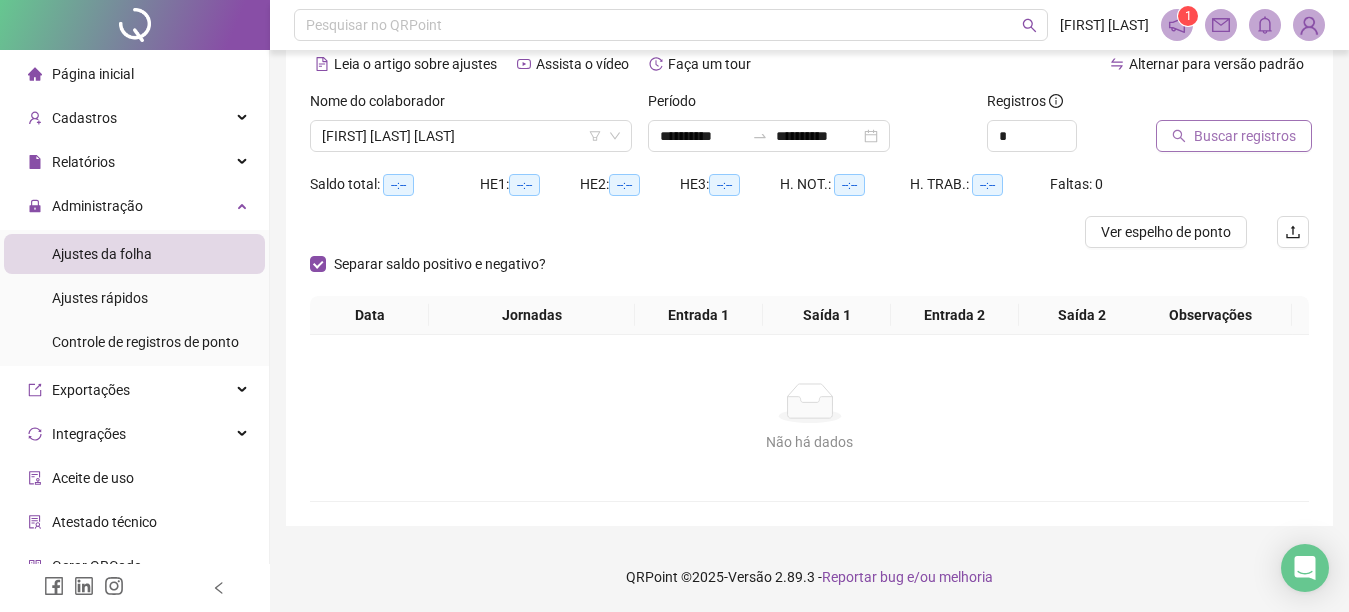 click 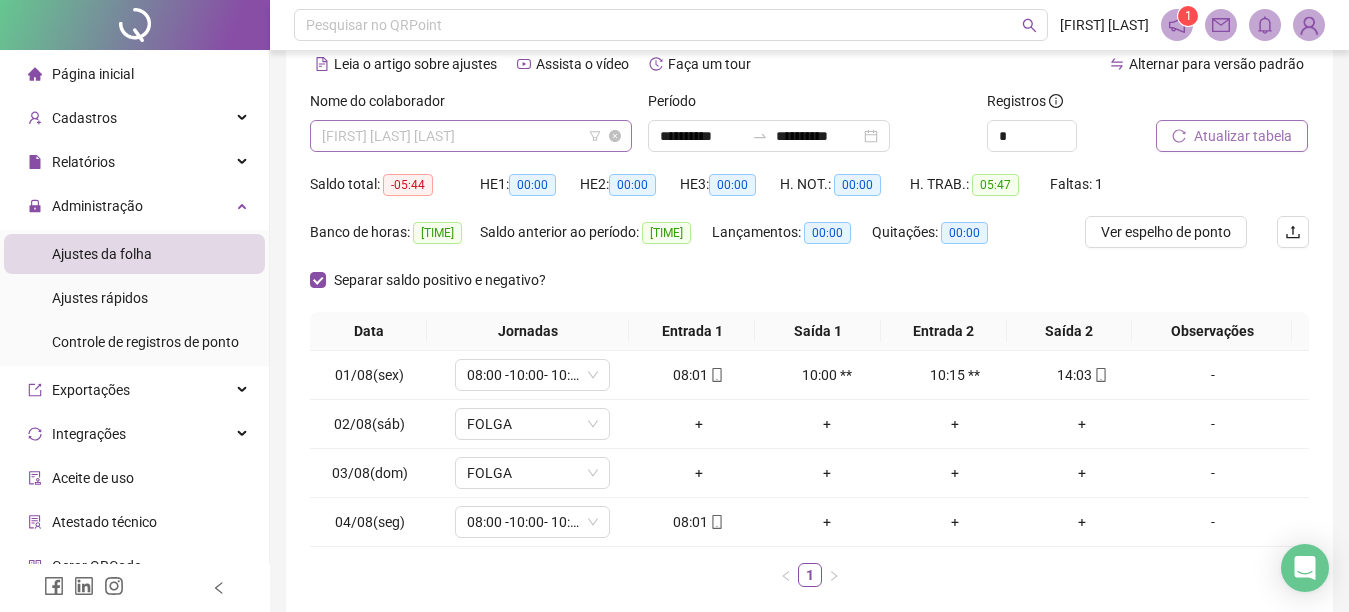 click on "[FIRST] [LAST] [LAST]" at bounding box center (471, 136) 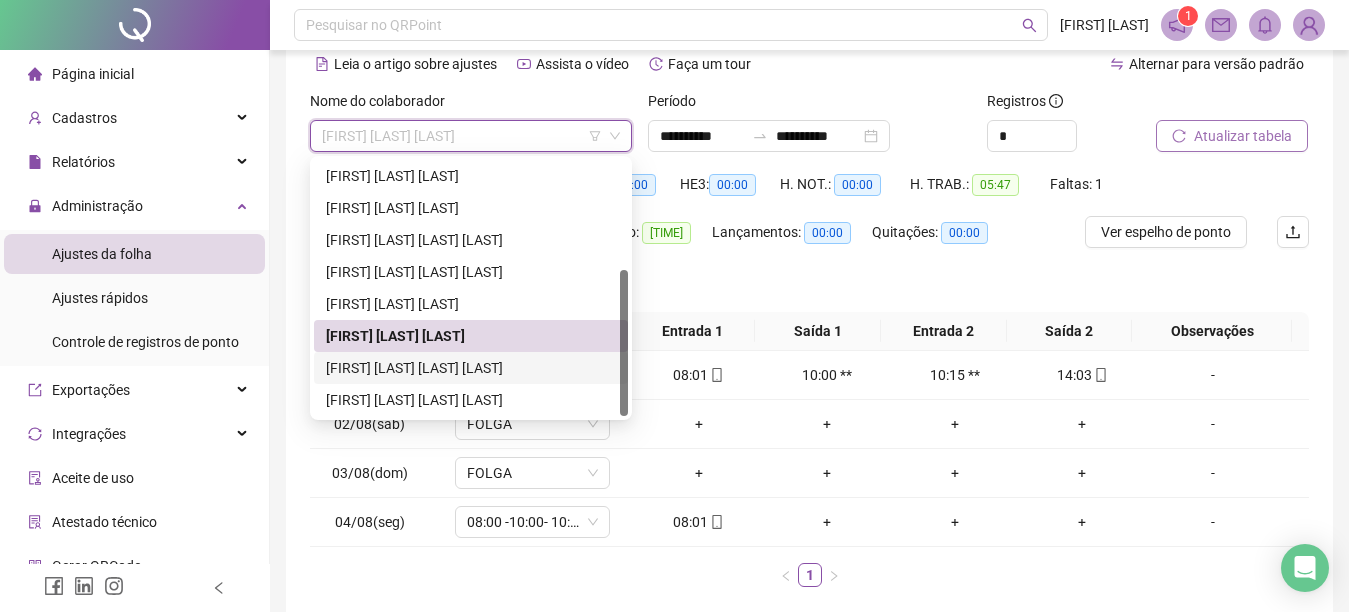 click on "[FIRST] [LAST] [LAST] [LAST]" at bounding box center [471, 368] 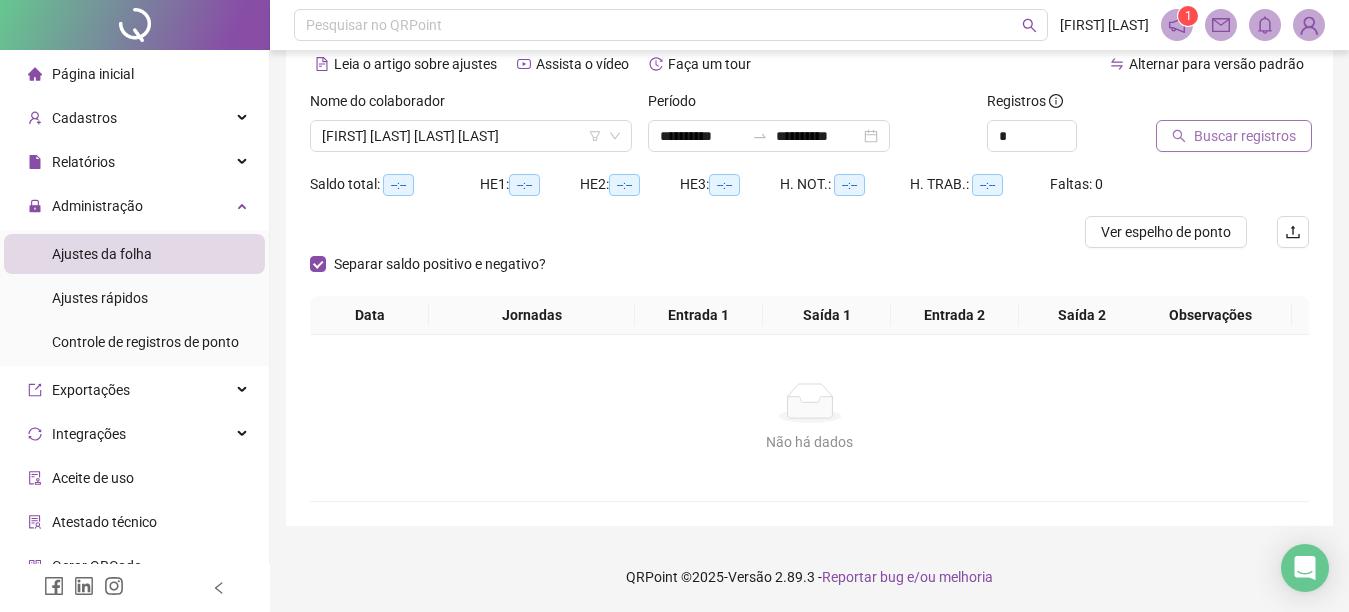click 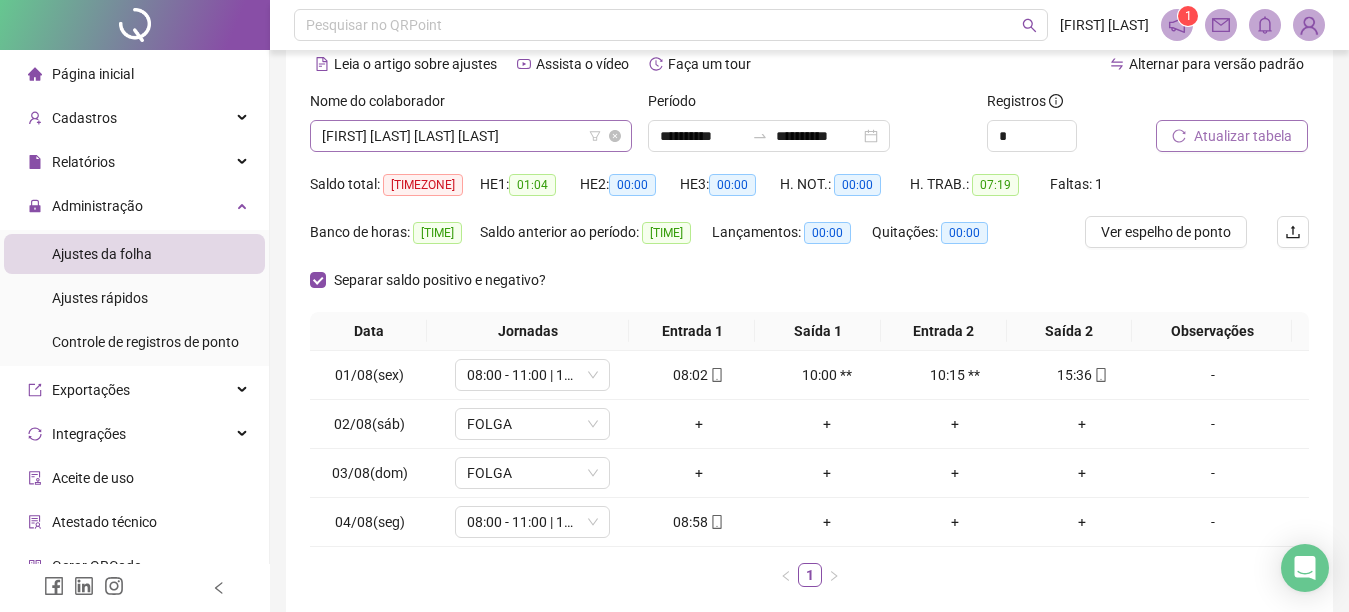 click on "[FIRST] [LAST] [LAST] [LAST]" at bounding box center (471, 136) 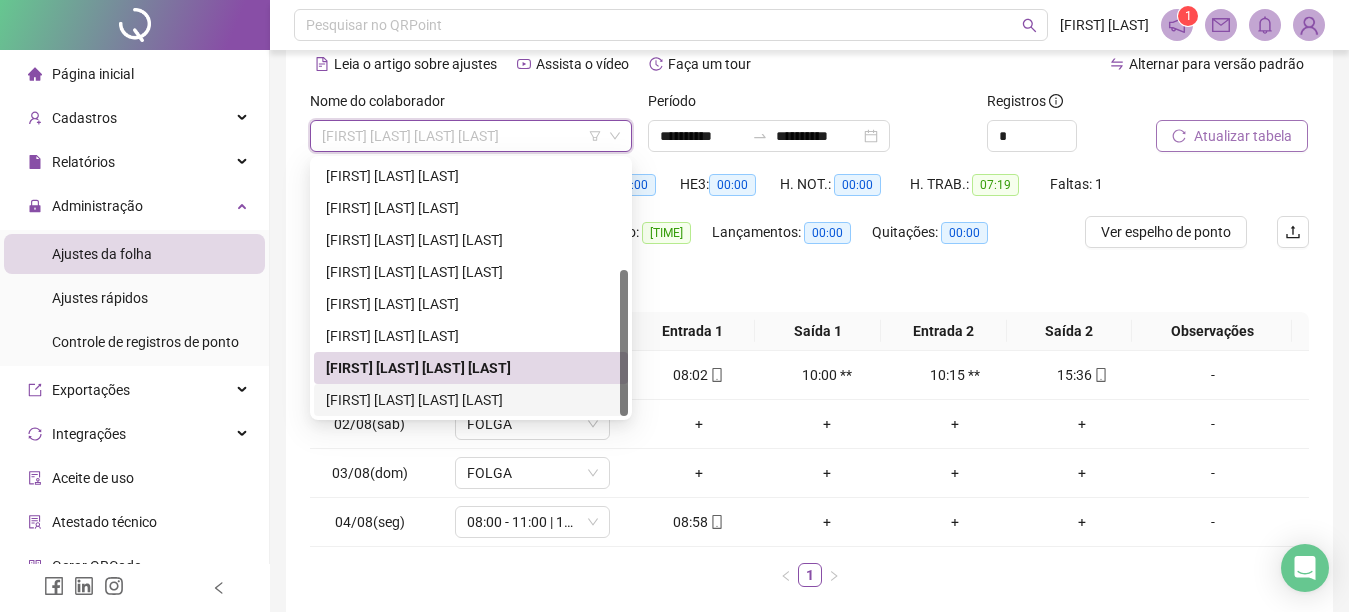 click on "[FIRST] [LAST] [LAST] [LAST]" at bounding box center (471, 400) 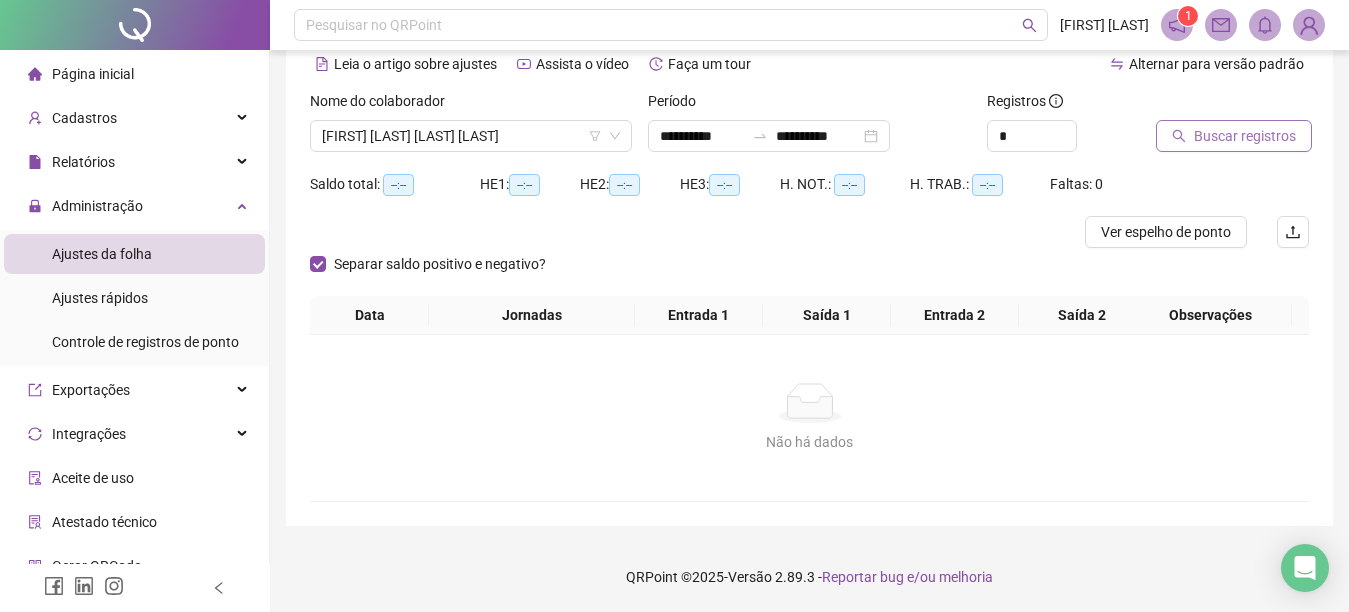 click 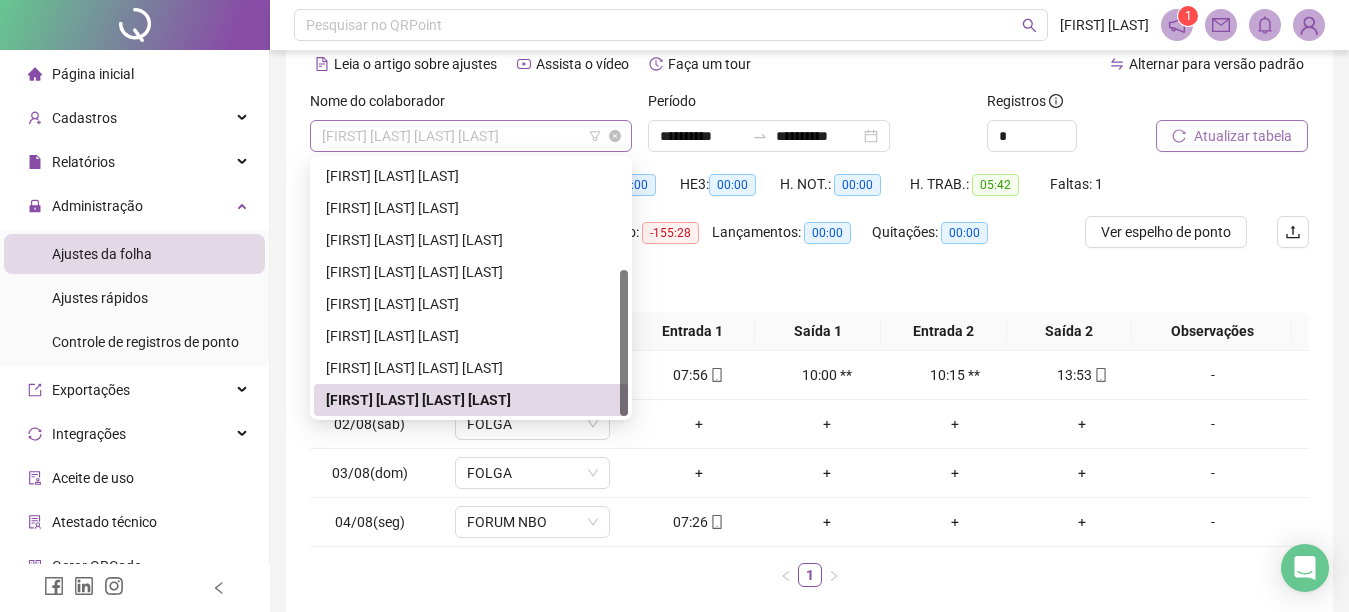 click on "[FIRST] [LAST] [LAST] [LAST]" at bounding box center (471, 136) 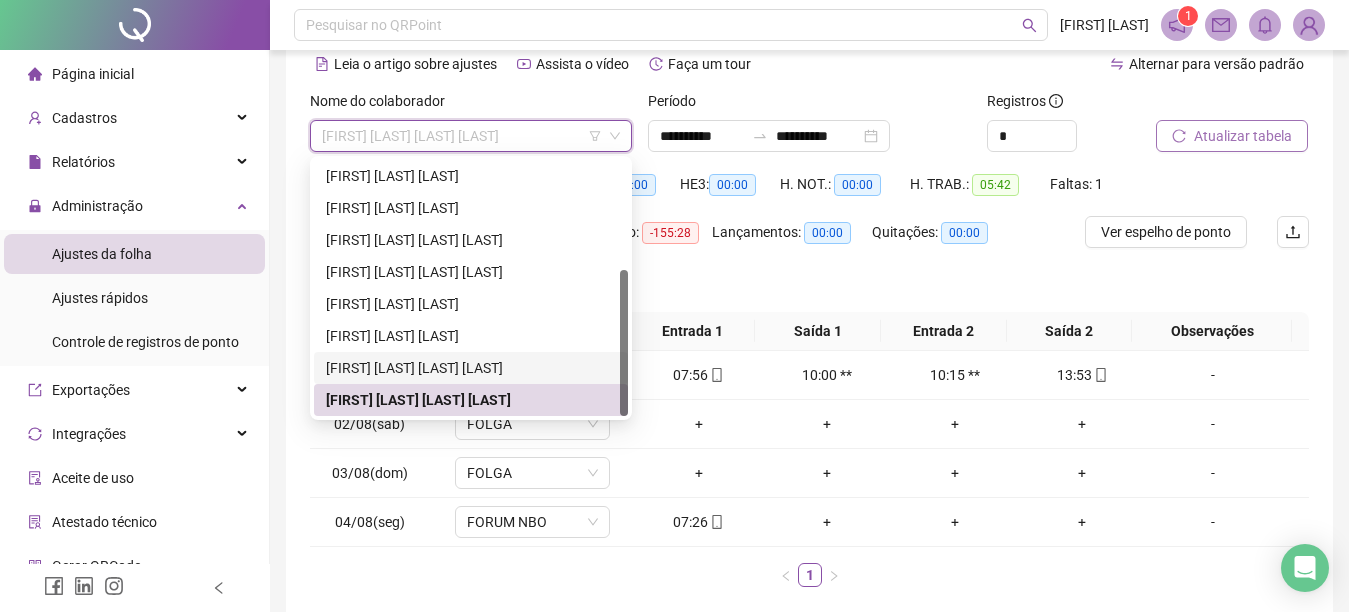 click on "[FIRST] [LAST] [LAST] [LAST]" at bounding box center (471, 368) 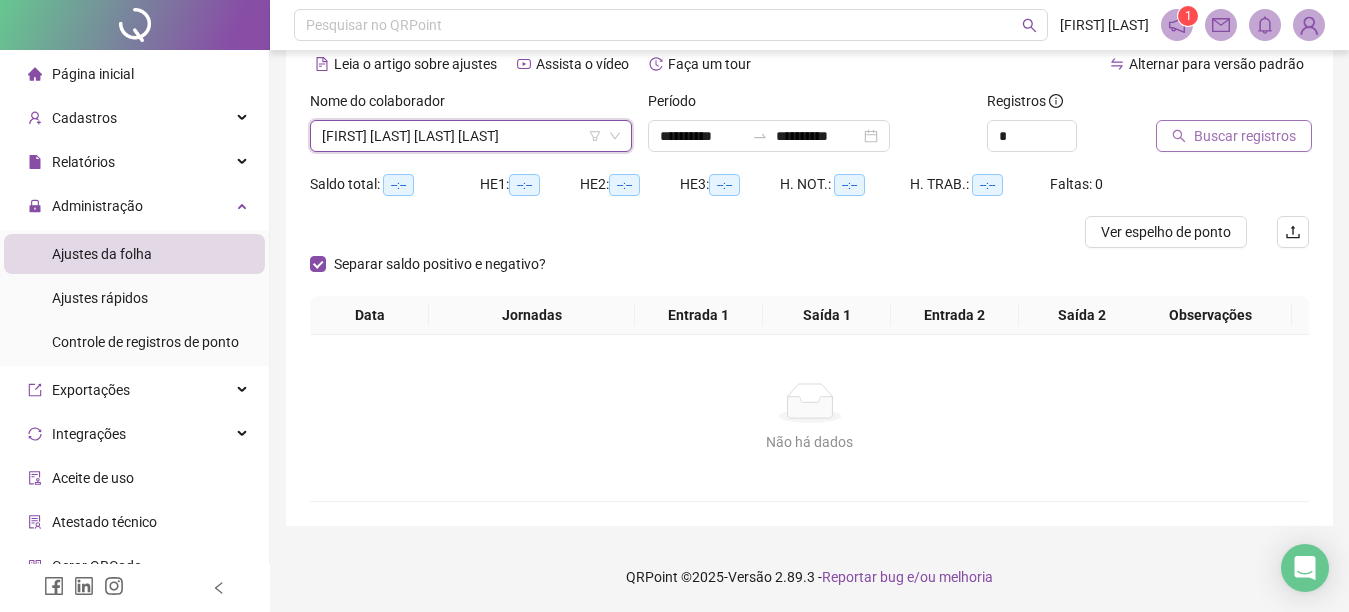 click 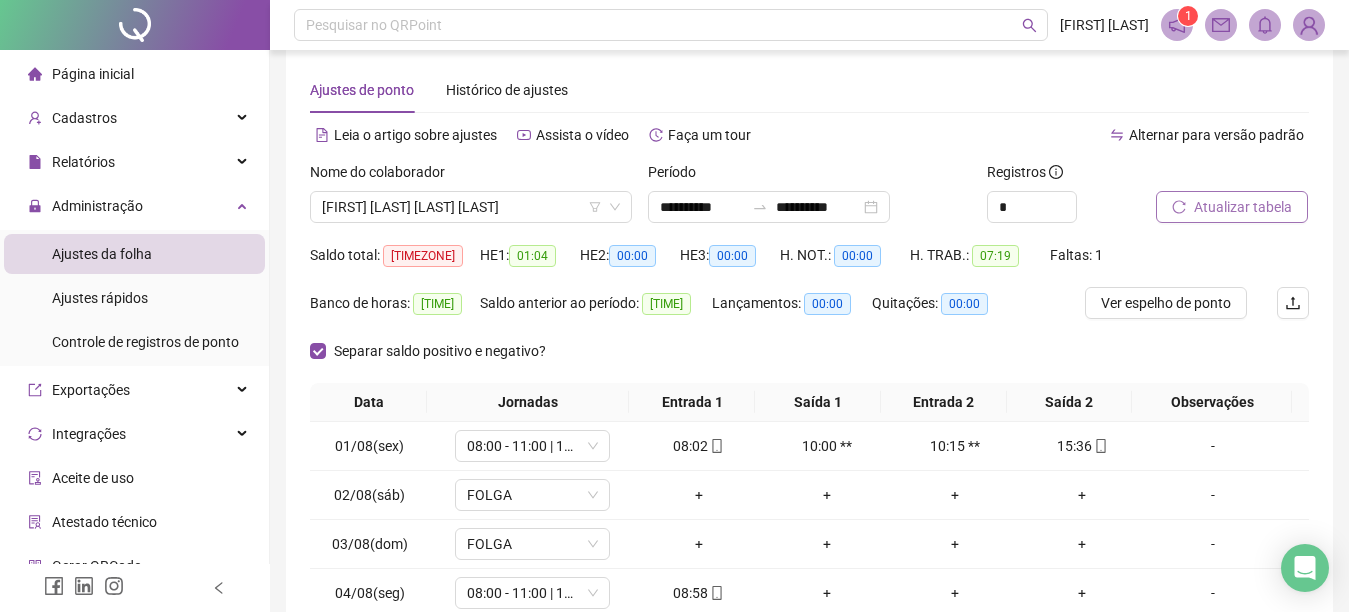 scroll, scrollTop: 1, scrollLeft: 0, axis: vertical 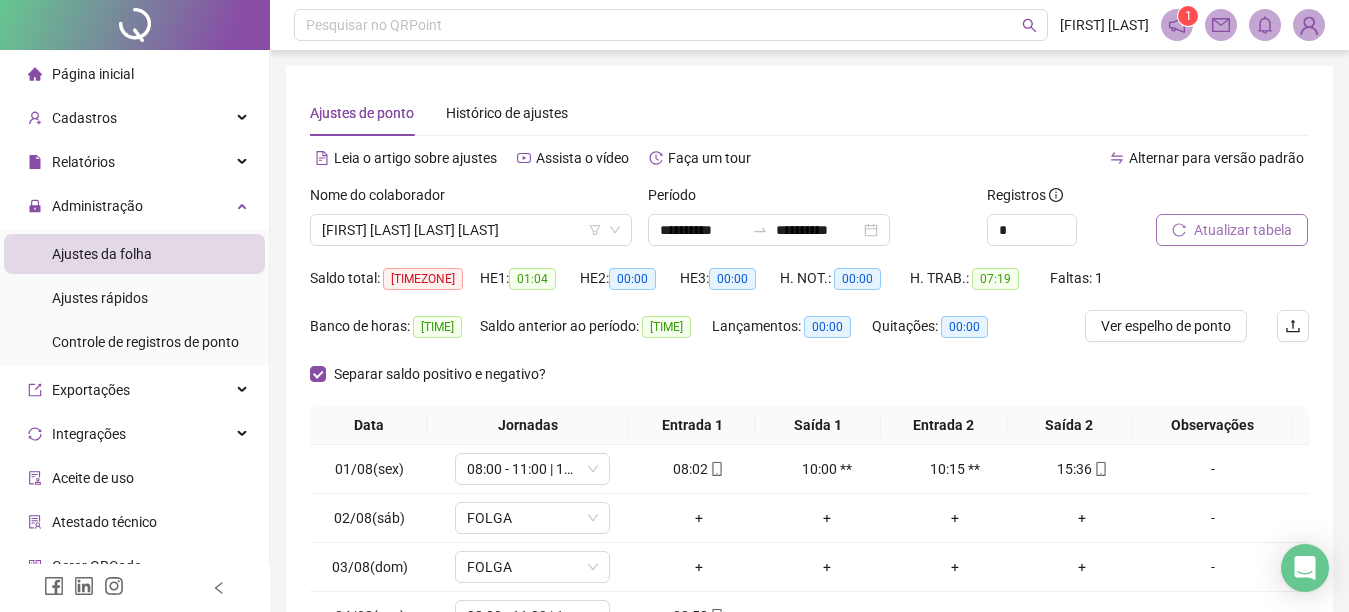 click on "Página inicial" at bounding box center [93, 74] 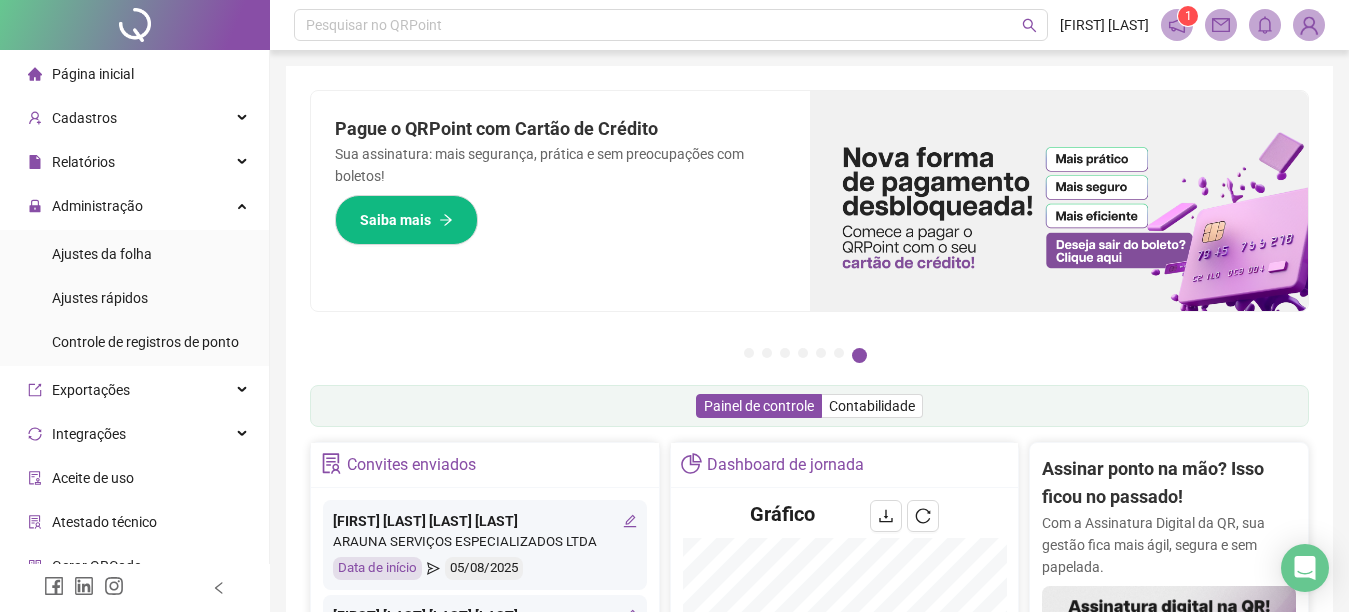 click on "1 2 3 4 5 6 7" at bounding box center [809, 353] 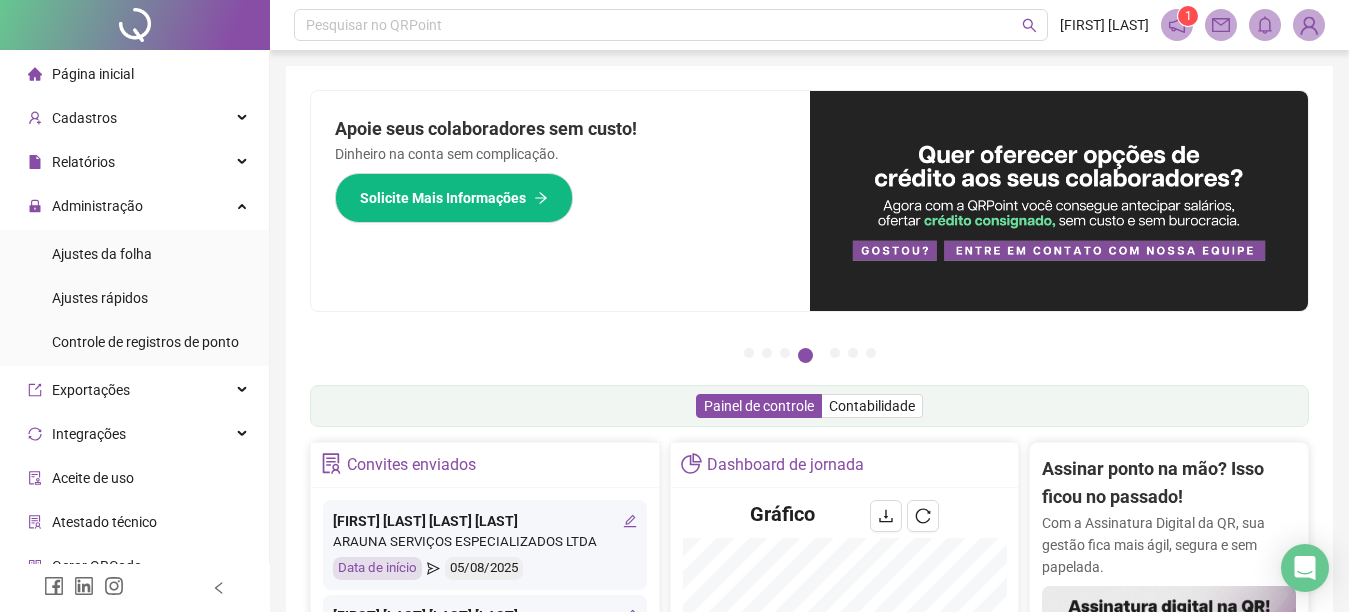 click on "Pesquisar no QRPoint [FIRST] [LAST] 1 Pague o QRPoint com Cartão de Crédito Sua assinatura: mais segurança, prática e sem preocupações com boletos! Saiba mais Sua folha de pagamento, mais simples do que nunca! Com a Folha de Pagamento QR, você faz tudo em um só lugar: da admissão à geração da folha. Agilidade, integração e segurança em um único ecossistema. Conheça a QRFolha agora 🔍 Precisa de Ajuda? Conte com o Suporte da QRPoint! Encontre respostas rápidas e eficientes em nosso Guia Prático de Suporte. Acesse agora e descubra todos os nossos canais de atendimento! 🚀 Saiba Mais Automatize seu DP e ganhe mais tempo! 🚀 Agende uma demonstração agora e veja como simplificamos admissão, ponto, férias e holerites em um só lugar! Agendar Demonstração Agora Apoie seus colaboradores sem custo! Dinheiro na conta sem complicação. Solicite Mais Informações Seus Colaboradores Precisam de Apoio Financeiro? Saiba mais QRPoint + Cartão de Crédito = Mais Facilidade! Saiba mais 1 2 3" at bounding box center [809, 656] 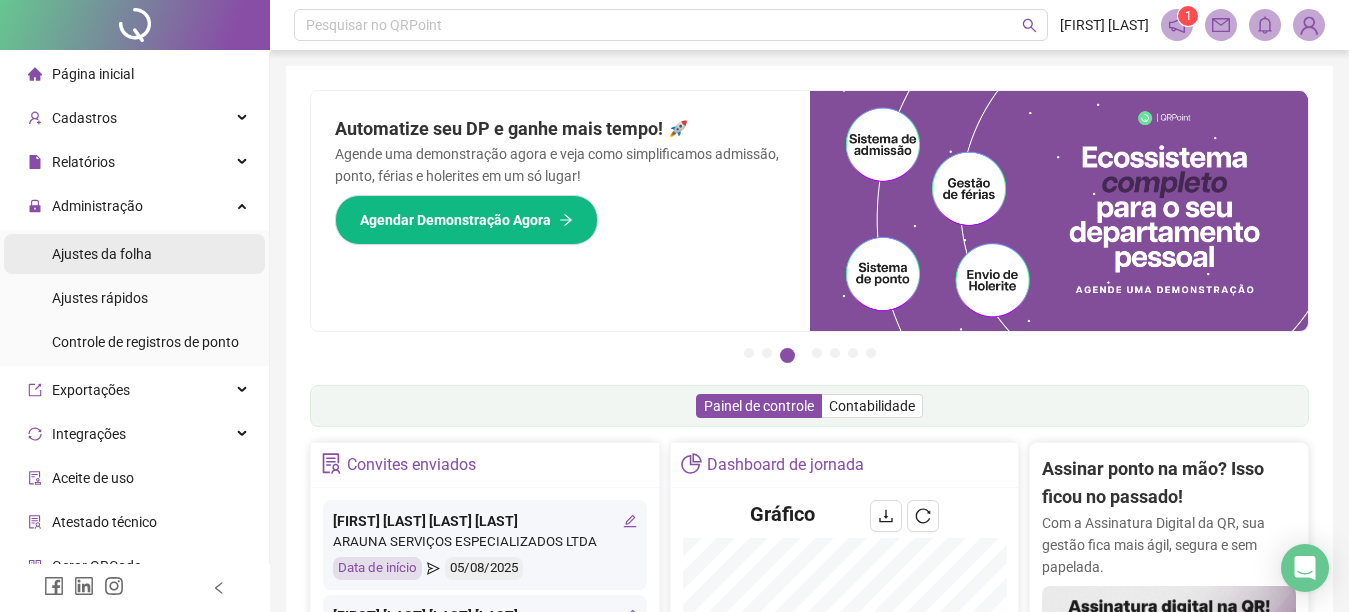 click on "Ajustes da folha" at bounding box center [102, 254] 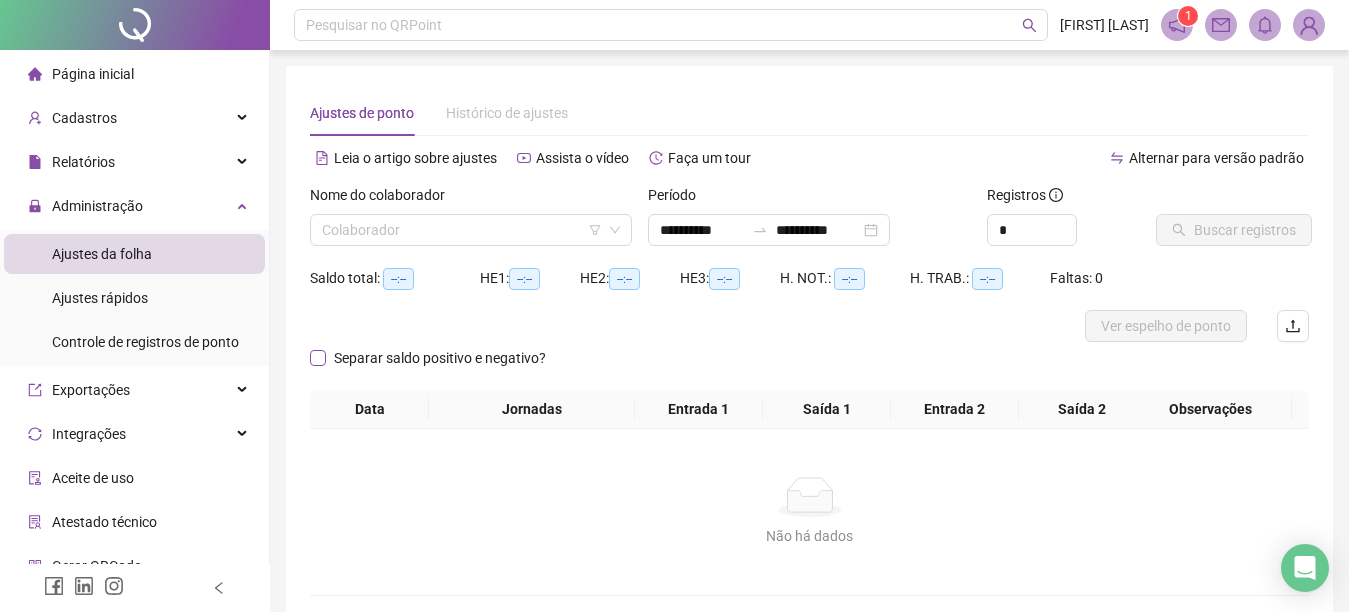 click at bounding box center (318, 358) 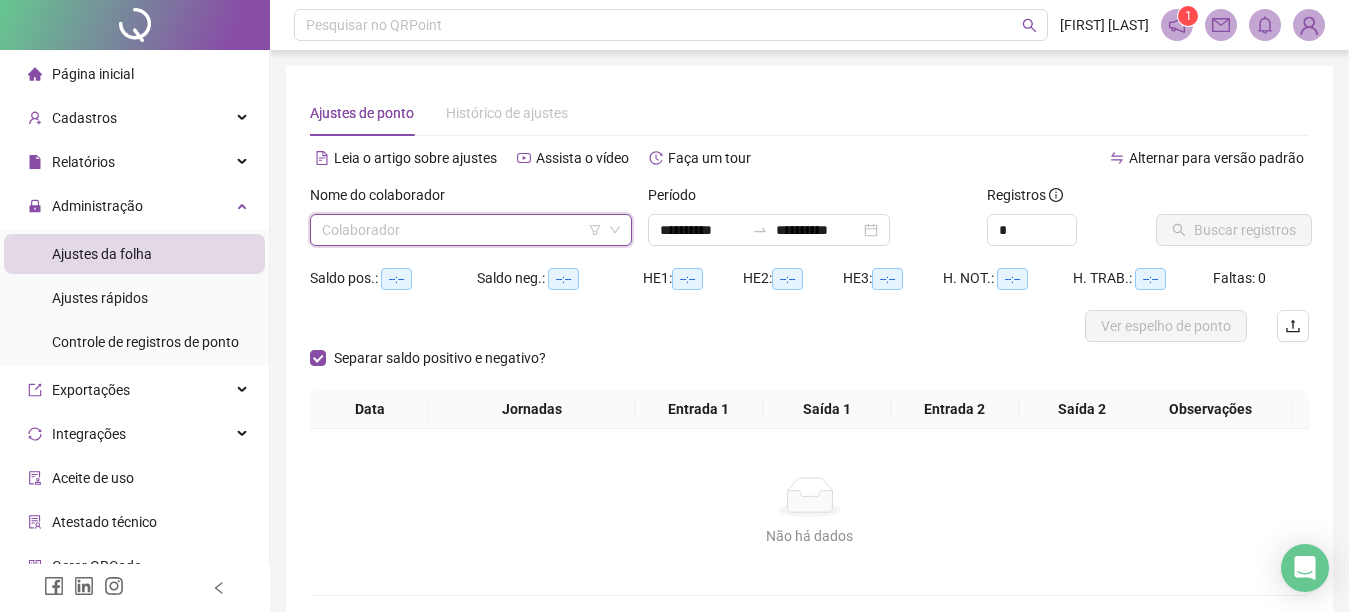 click at bounding box center (462, 230) 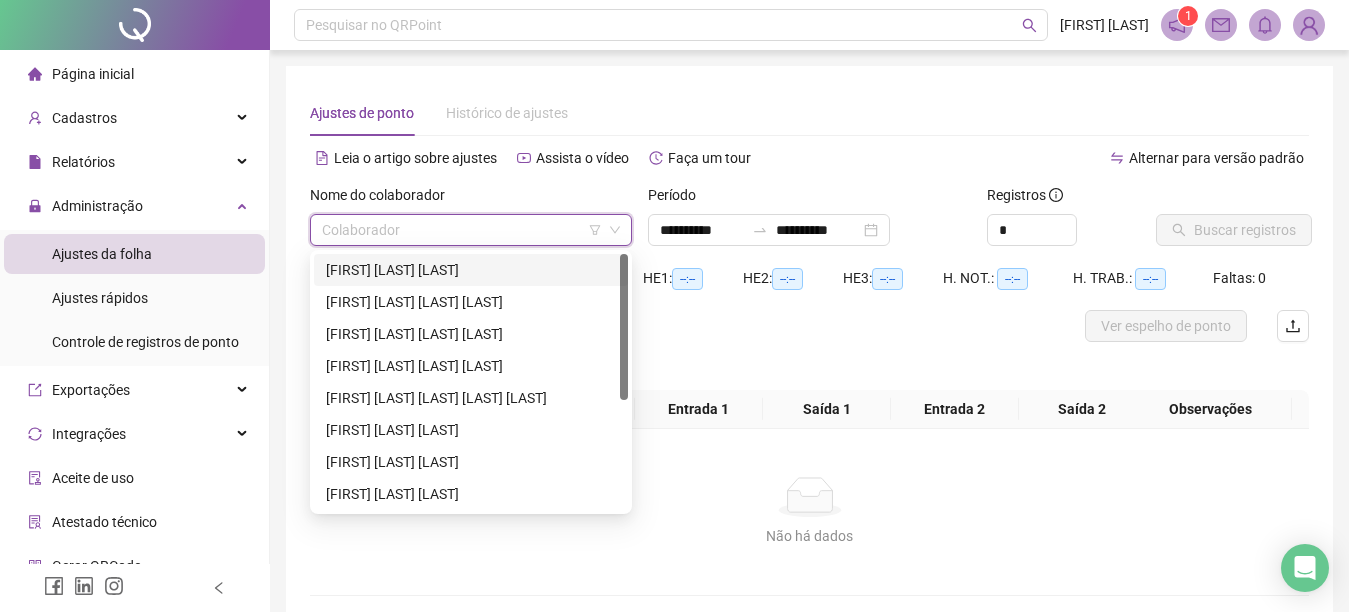 click on "[FIRST] [LAST] [LAST]" at bounding box center (471, 270) 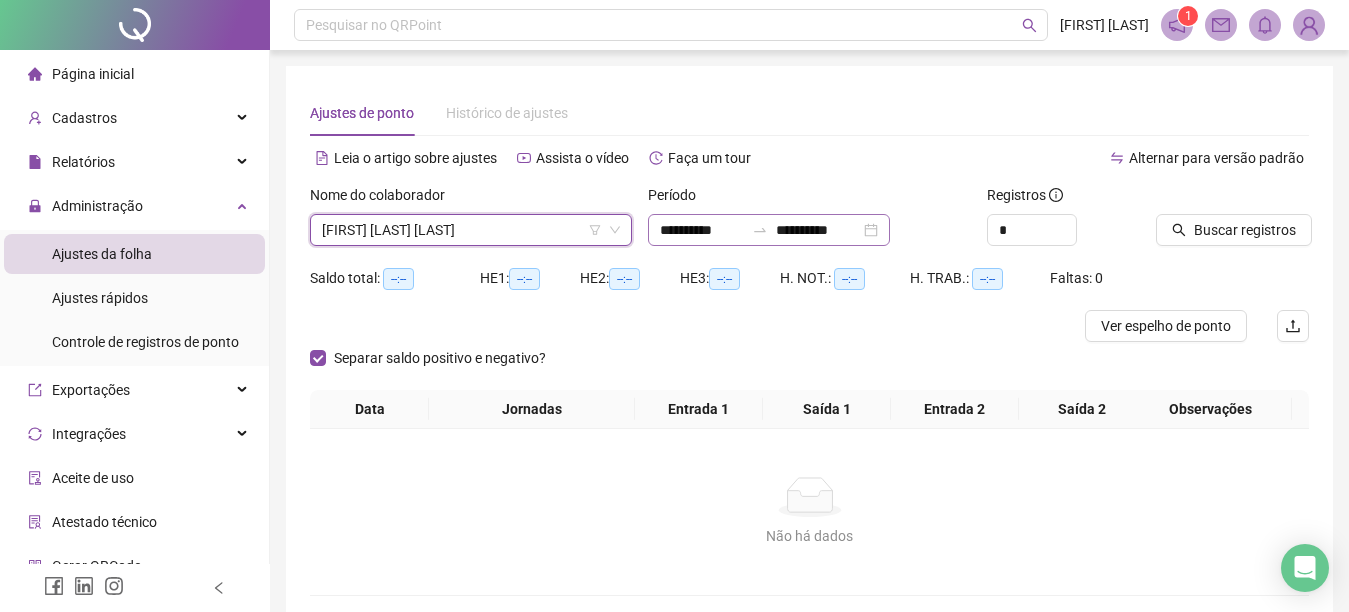 click on "**********" at bounding box center (769, 230) 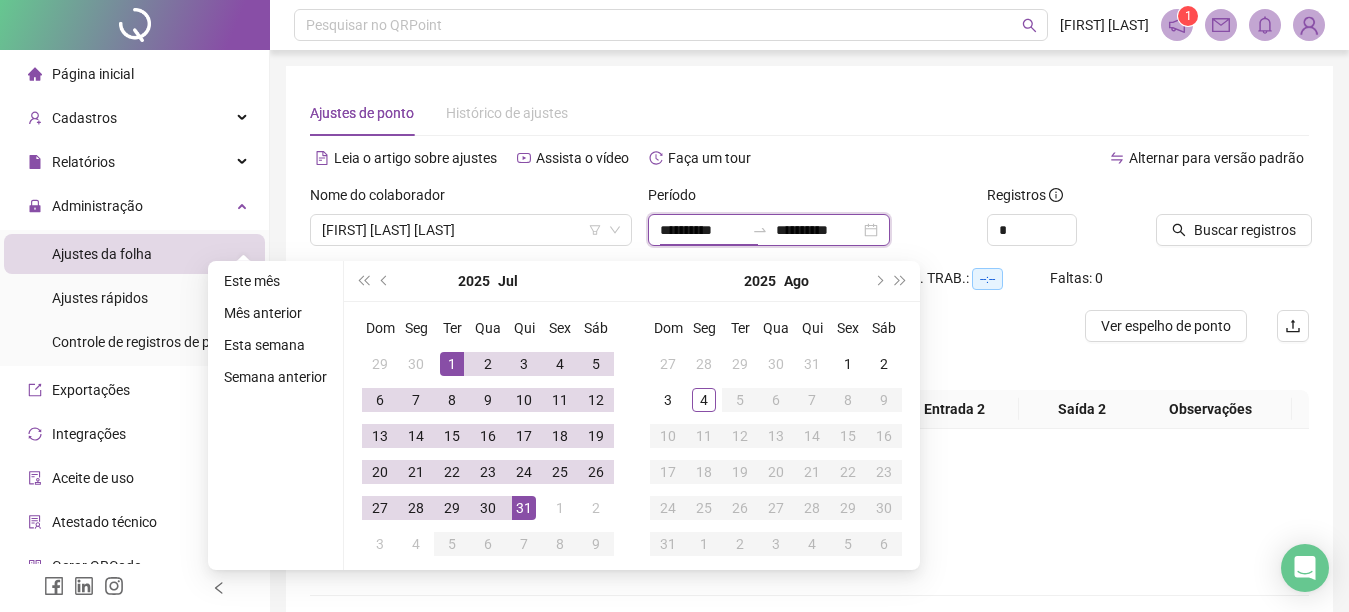 click on "**********" at bounding box center (769, 230) 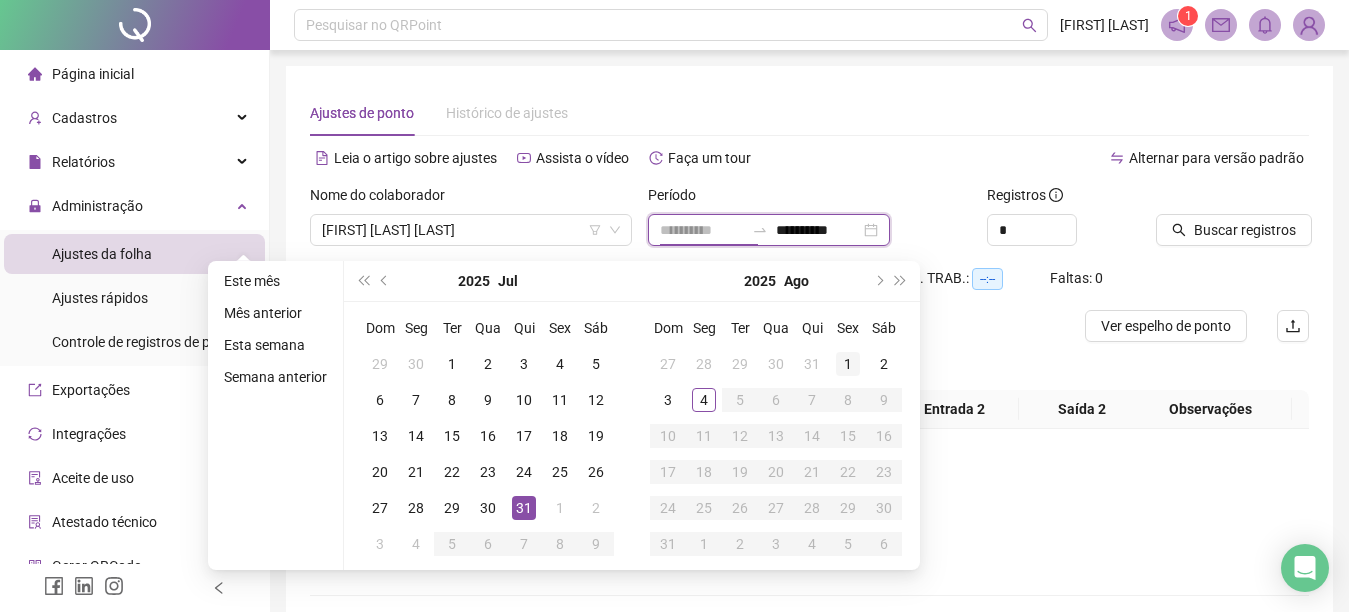 type on "**********" 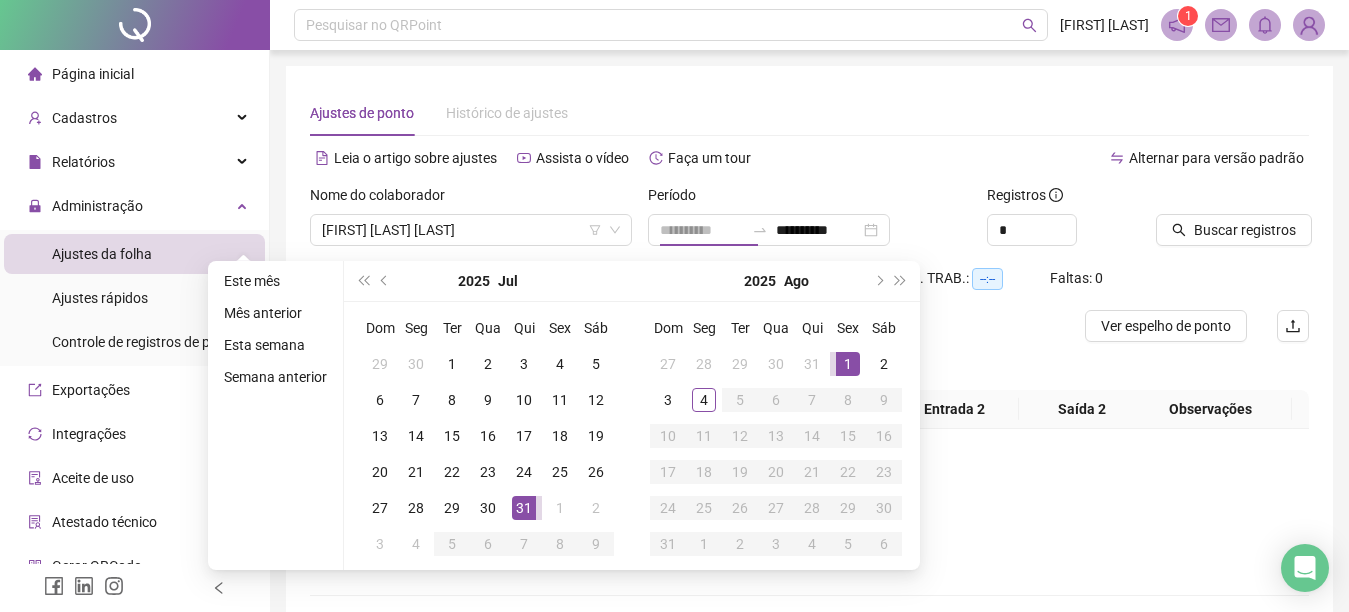 click on "1" at bounding box center (848, 364) 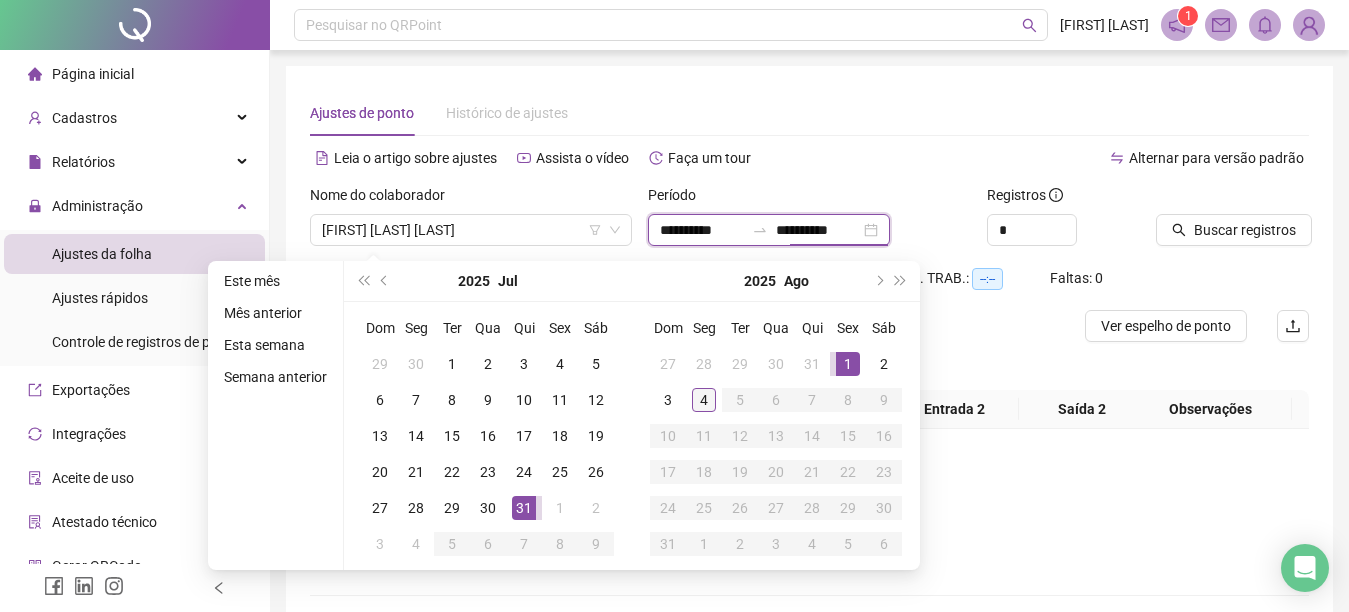 type on "**********" 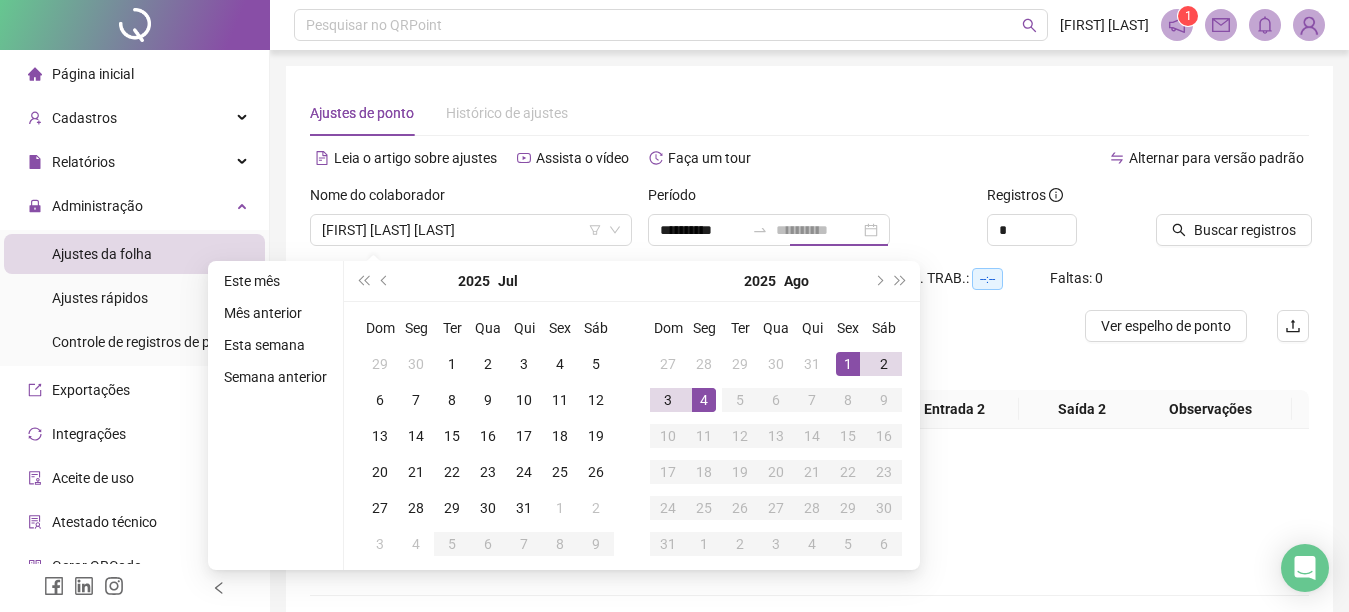 click on "4" at bounding box center [704, 400] 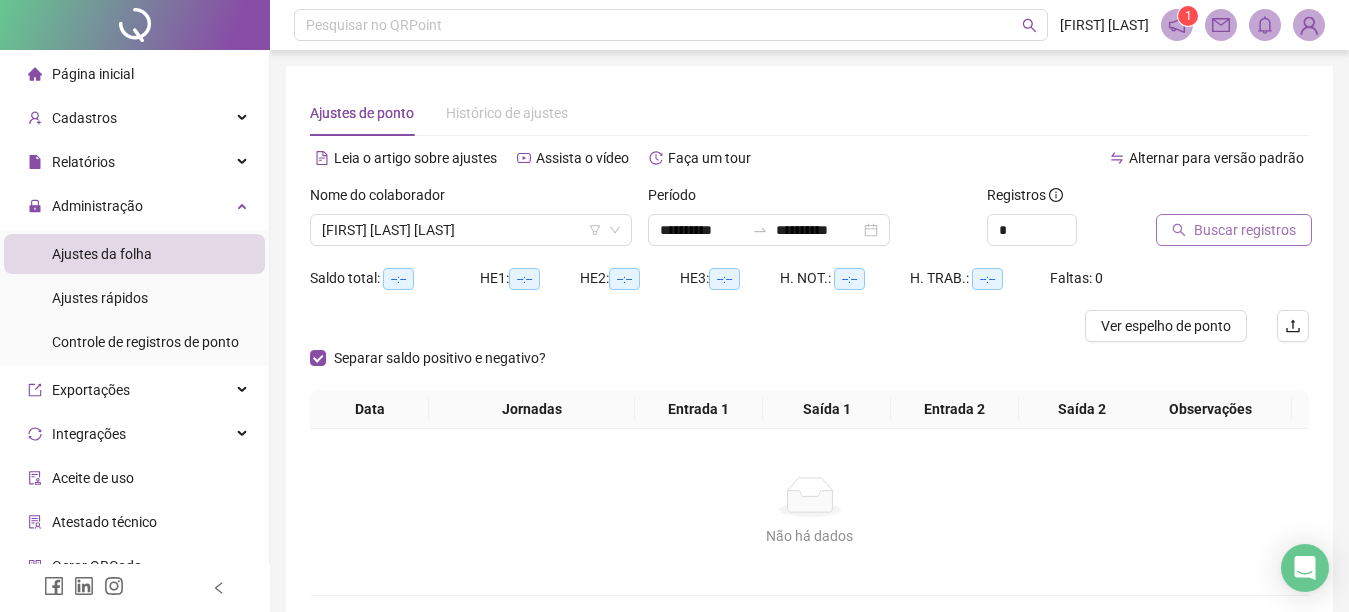 click 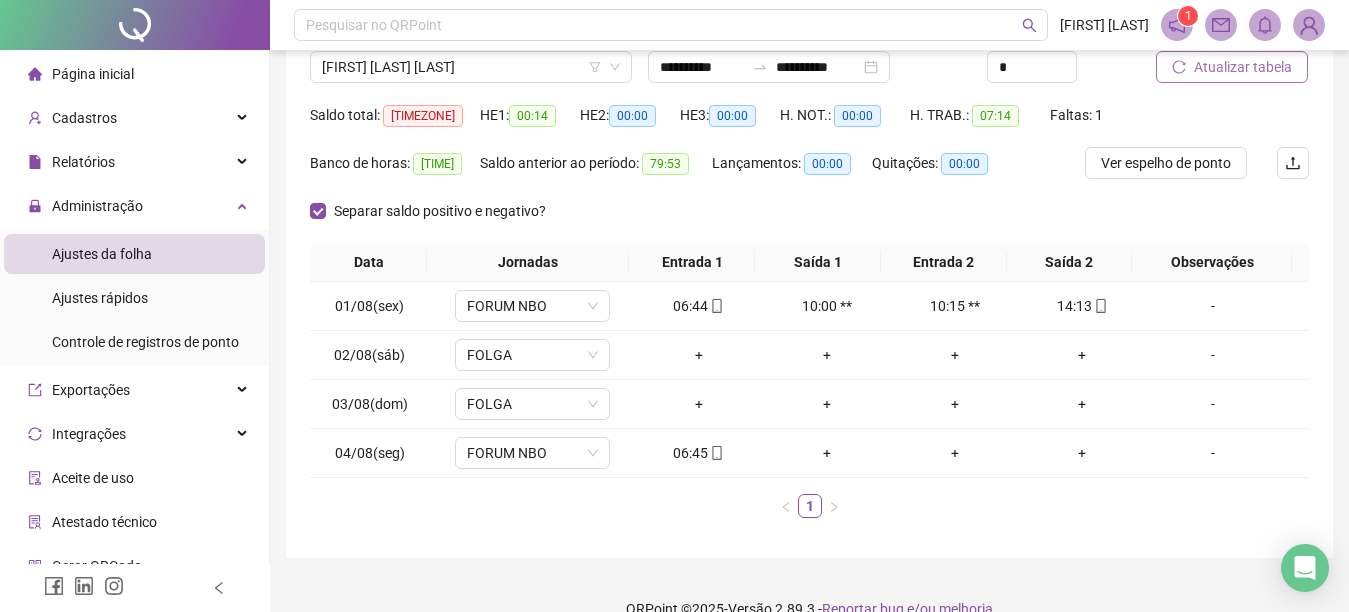 scroll, scrollTop: 195, scrollLeft: 0, axis: vertical 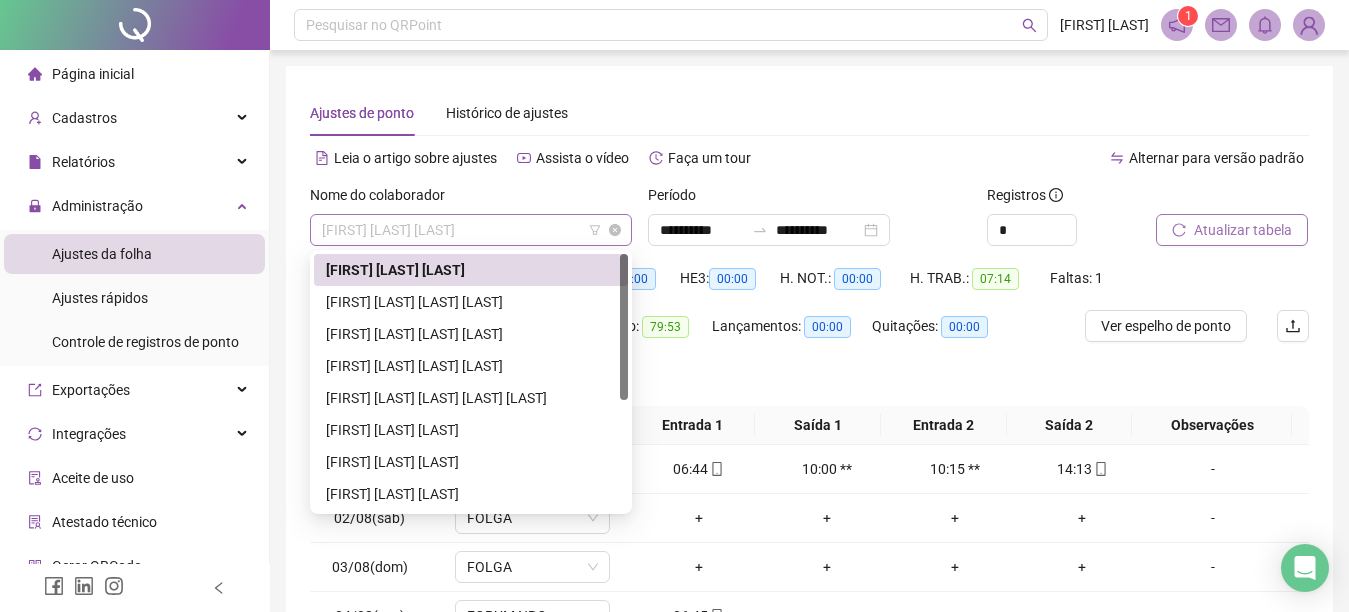 click on "[FIRST] [LAST] [LAST]" at bounding box center [471, 230] 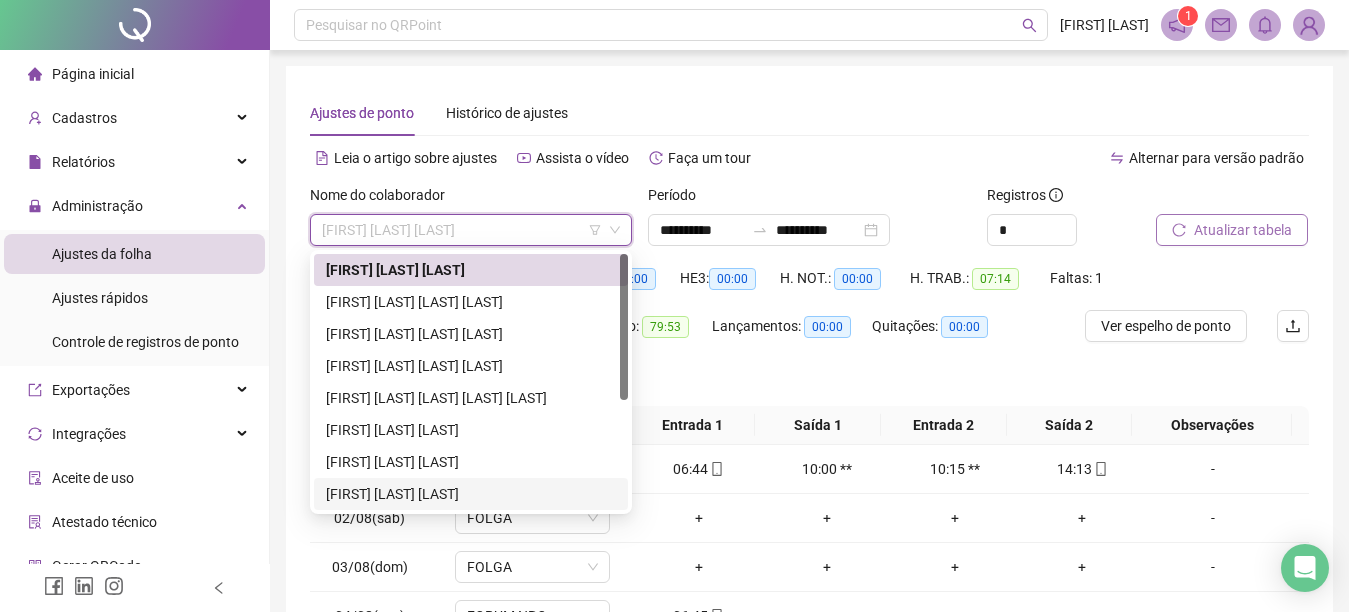 click at bounding box center [624, 382] 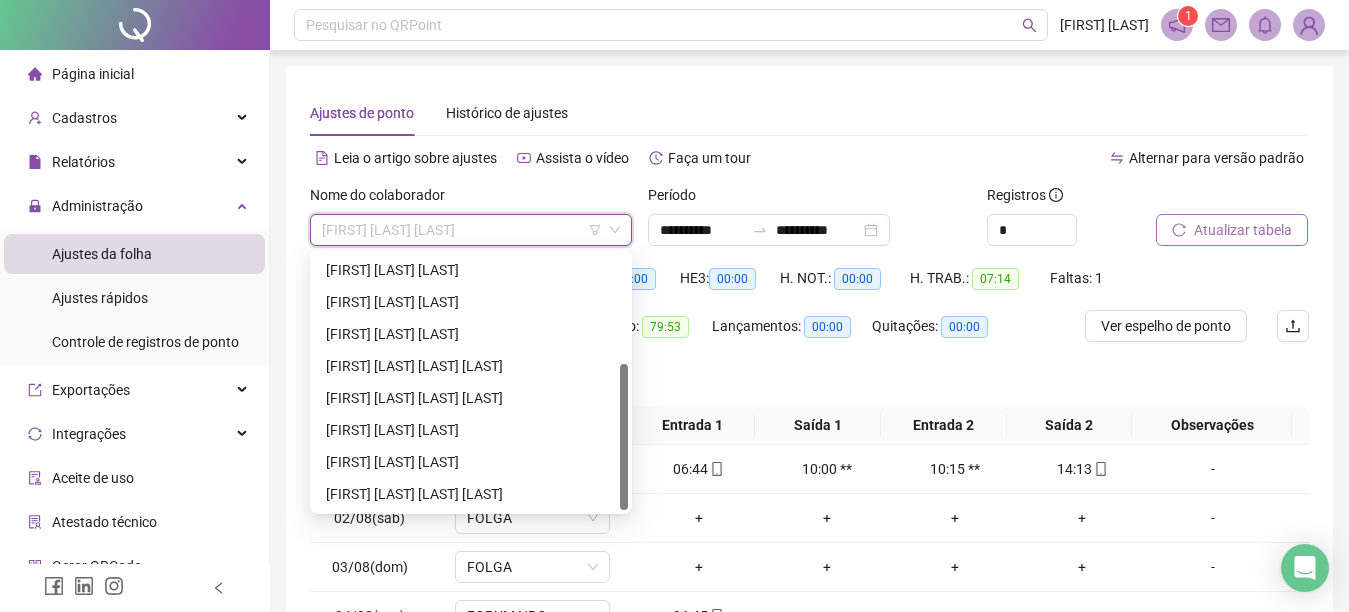 scroll, scrollTop: 192, scrollLeft: 0, axis: vertical 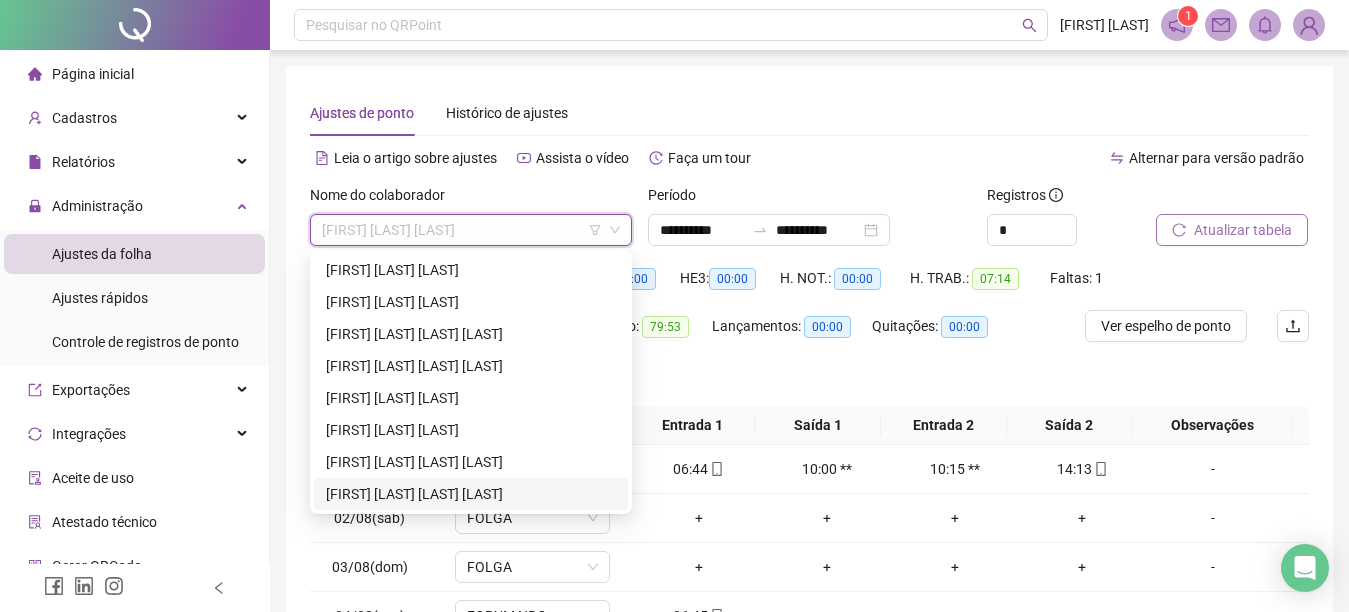 click on "[FIRST] [LAST] [LAST] [LAST]" at bounding box center [471, 494] 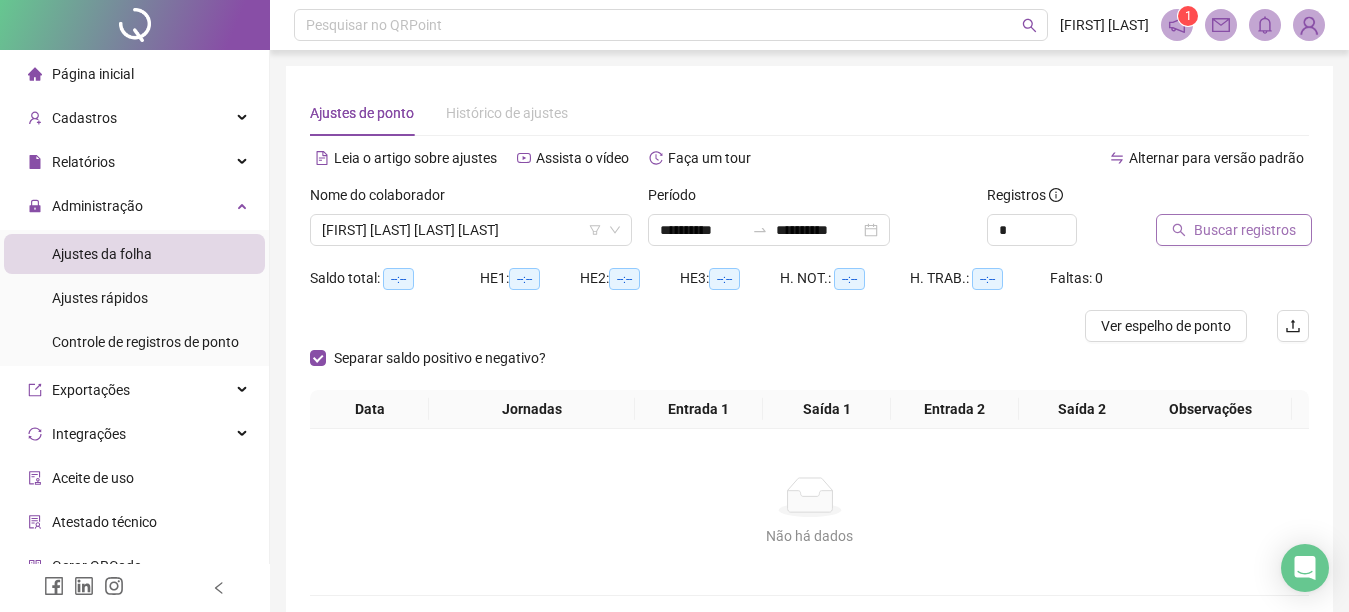 click 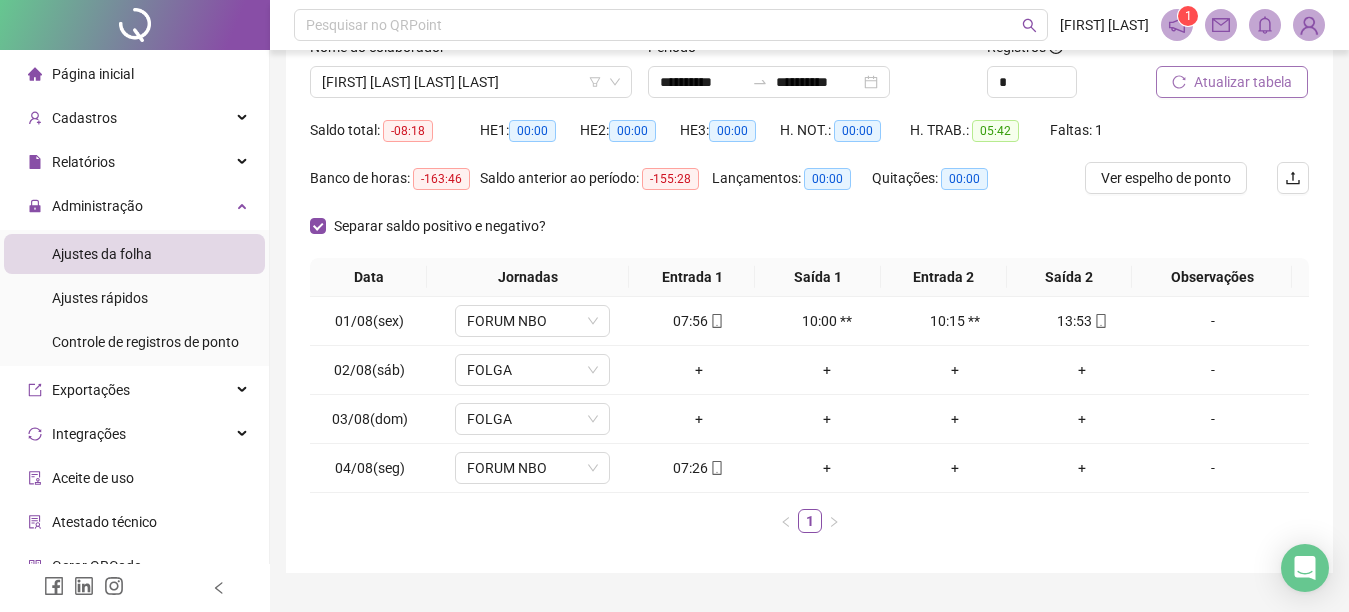 scroll, scrollTop: 195, scrollLeft: 0, axis: vertical 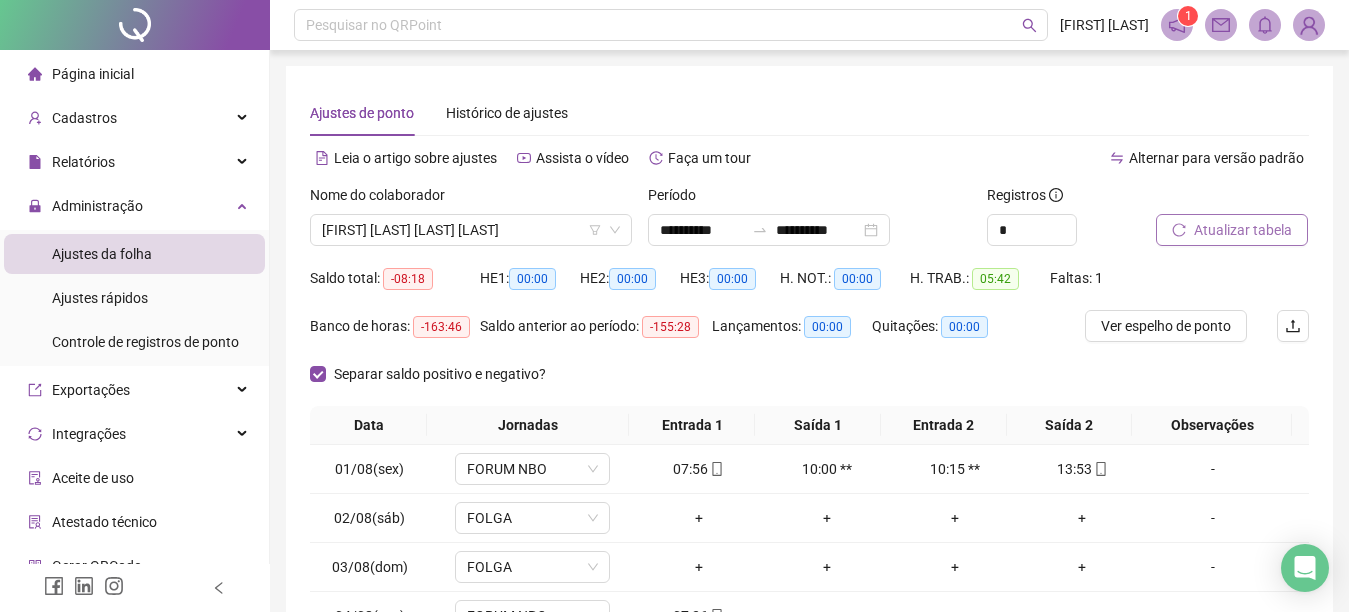 click on "Página inicial" at bounding box center (134, 74) 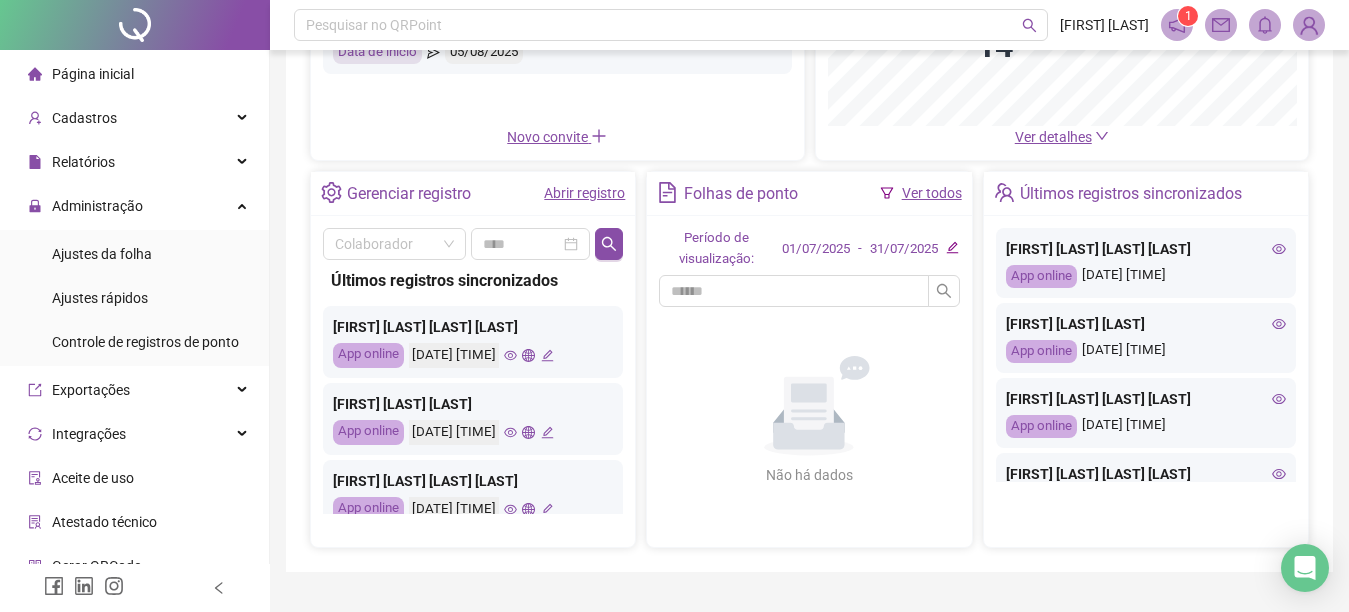 scroll, scrollTop: 320, scrollLeft: 0, axis: vertical 